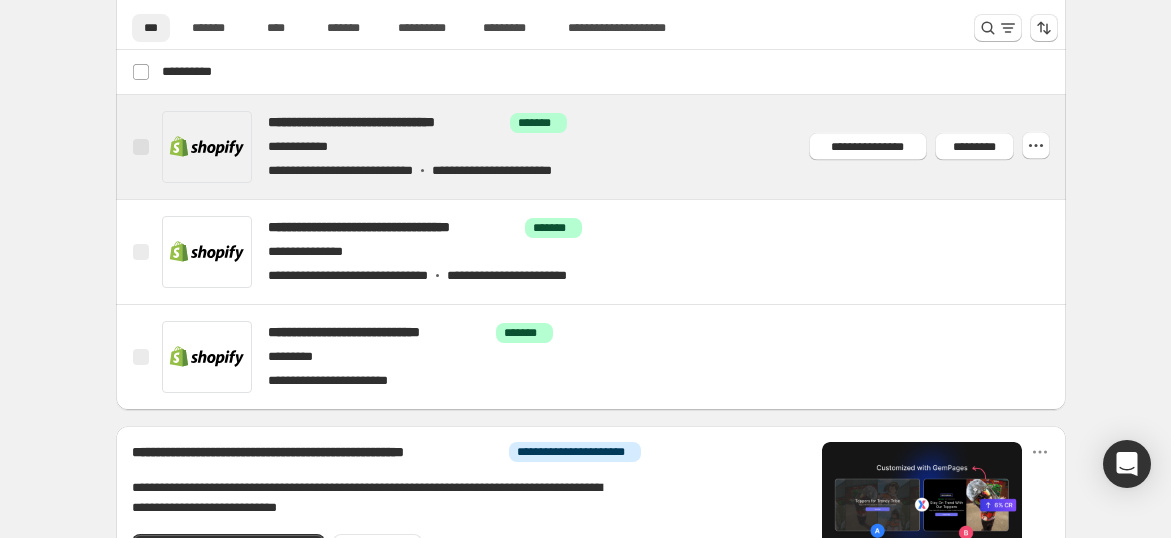 scroll, scrollTop: 788, scrollLeft: 0, axis: vertical 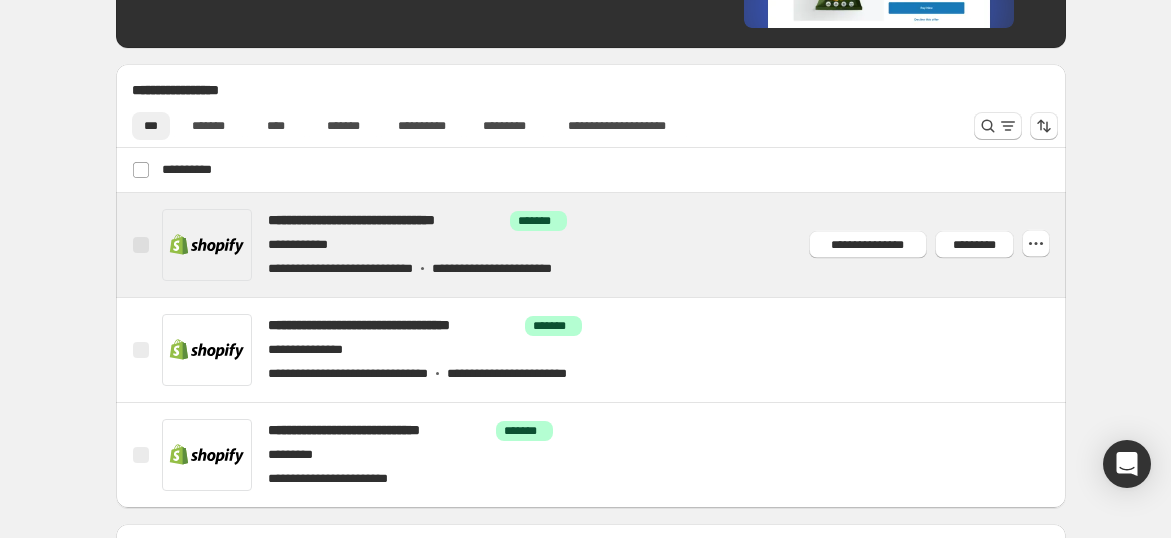 click at bounding box center [615, 245] 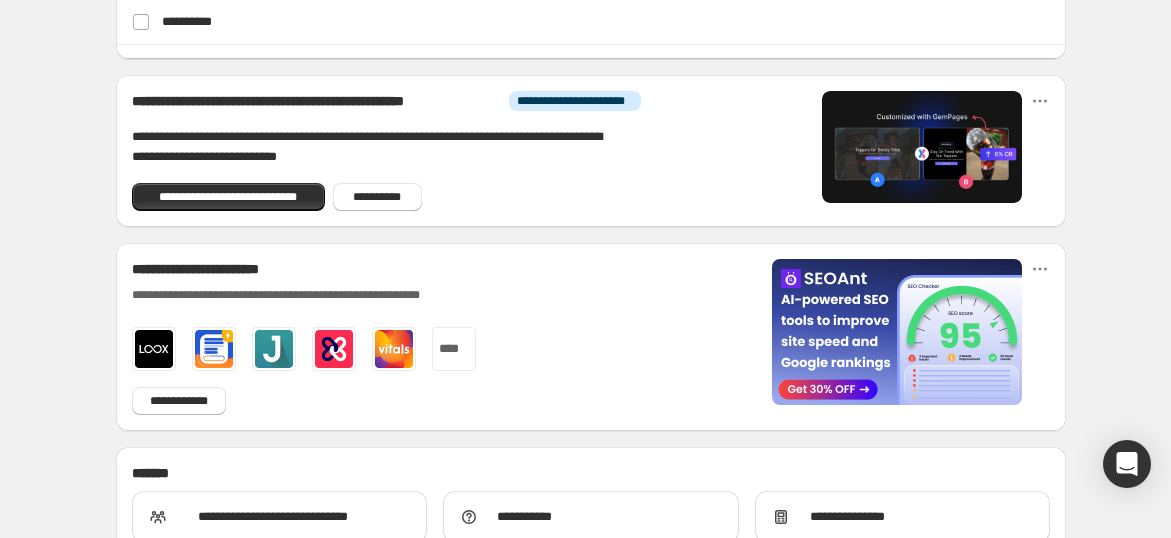 scroll, scrollTop: 828, scrollLeft: 0, axis: vertical 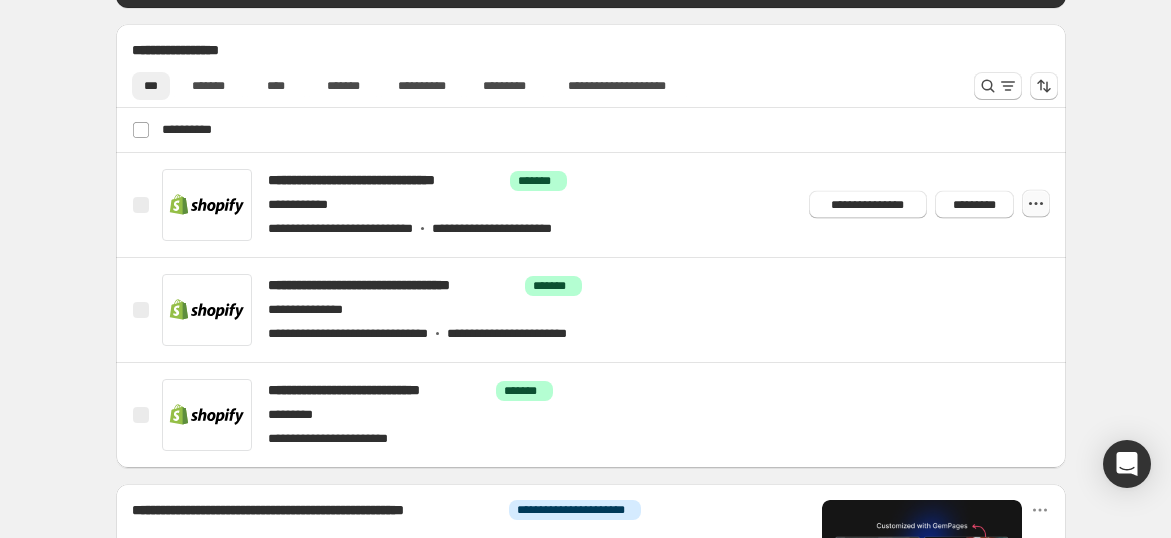 click 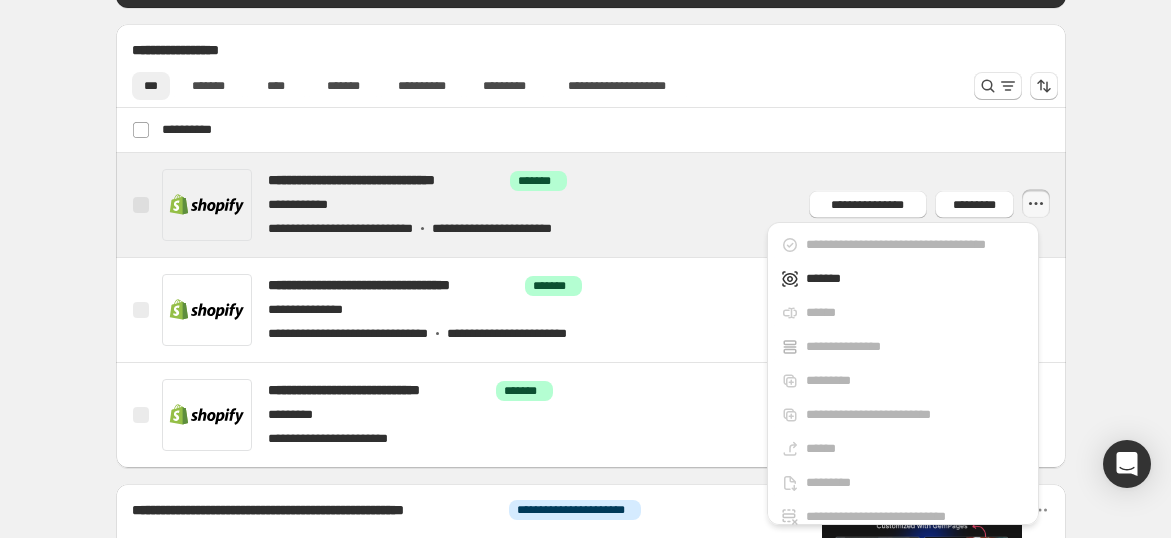 click at bounding box center [615, 205] 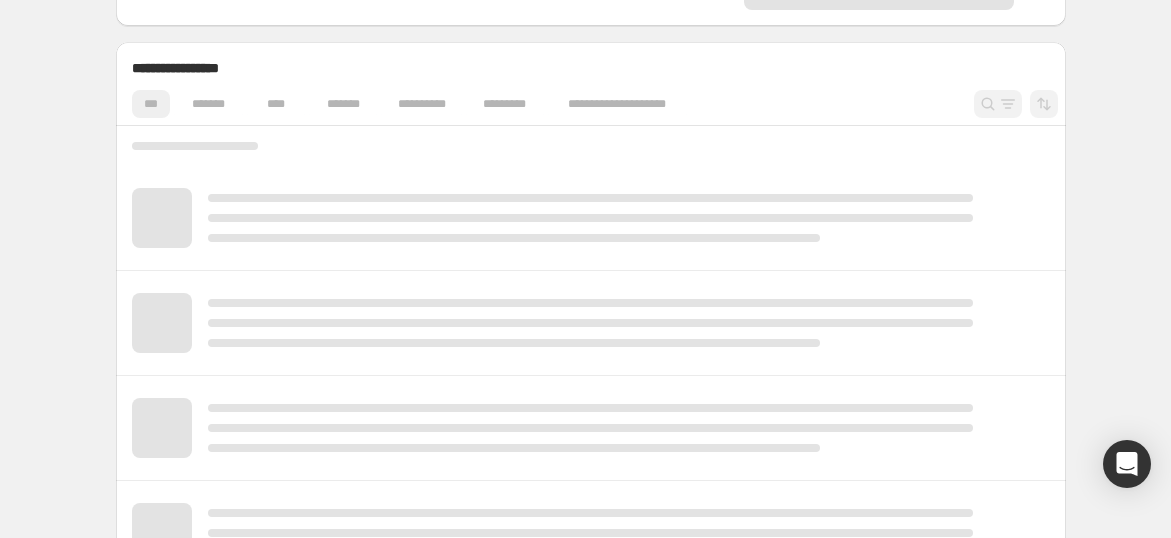scroll, scrollTop: 511, scrollLeft: 0, axis: vertical 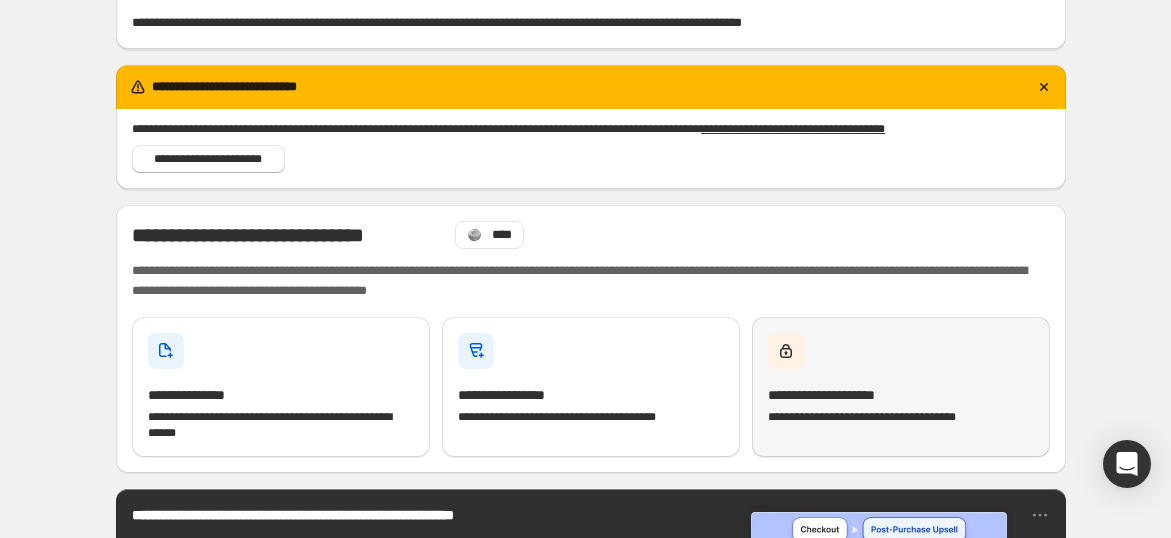 click on "**********" at bounding box center (901, 417) 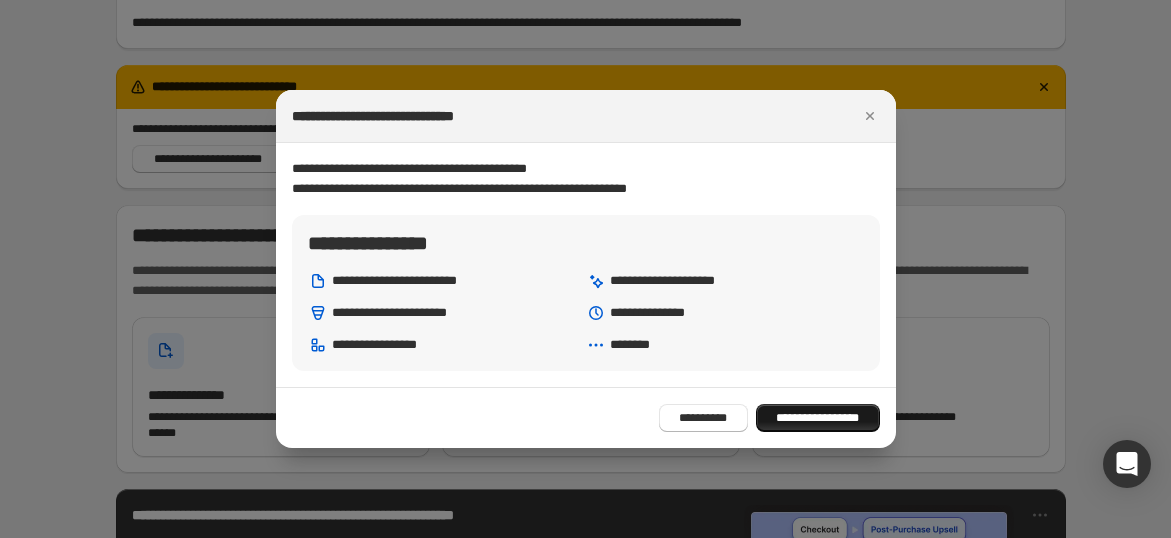 click on "**********" at bounding box center [817, 418] 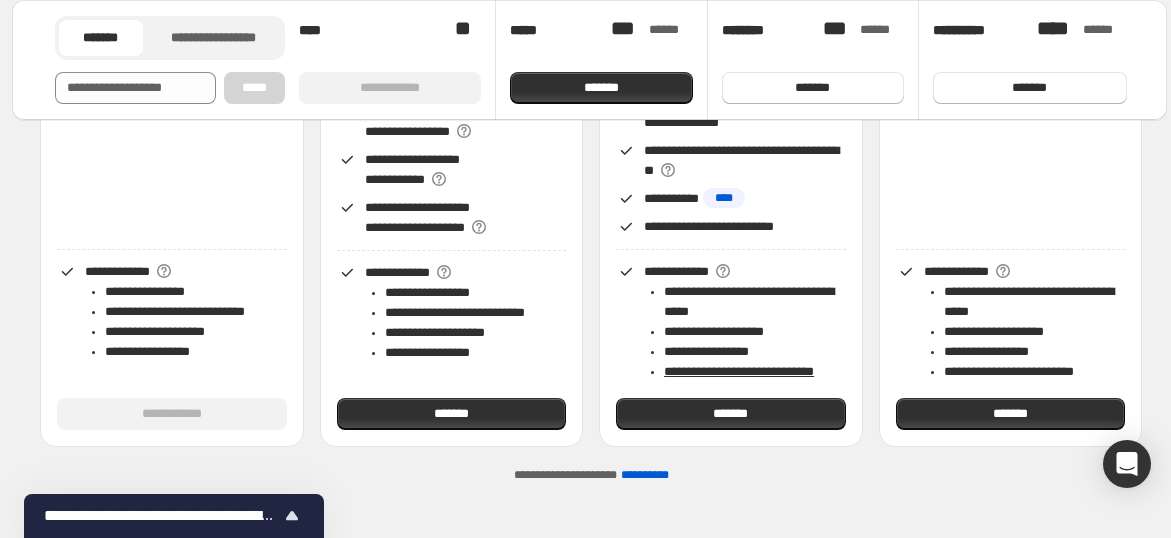 scroll, scrollTop: 480, scrollLeft: 0, axis: vertical 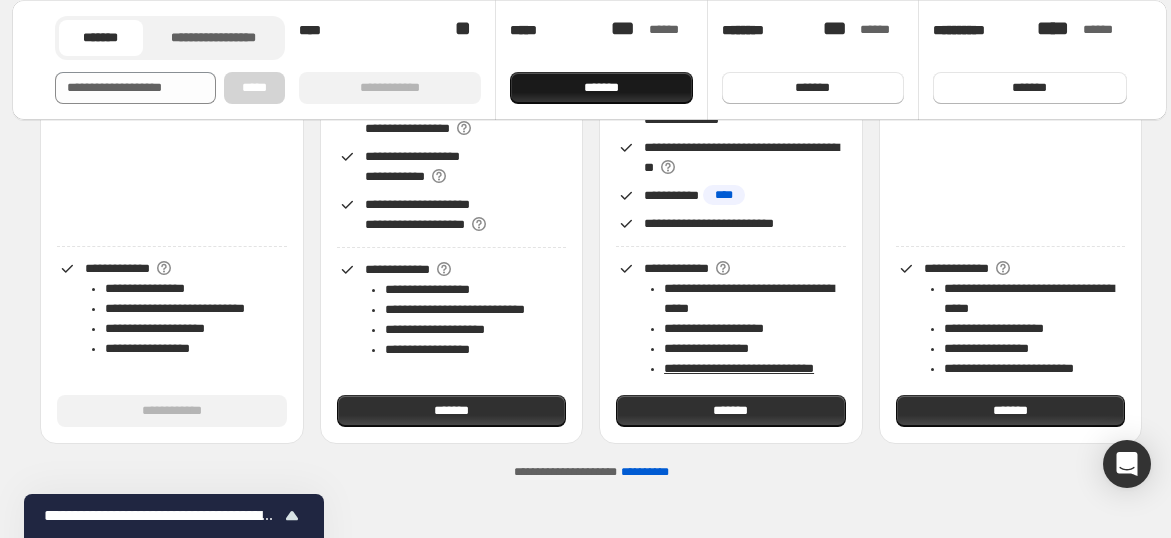 click on "*******" at bounding box center [601, 88] 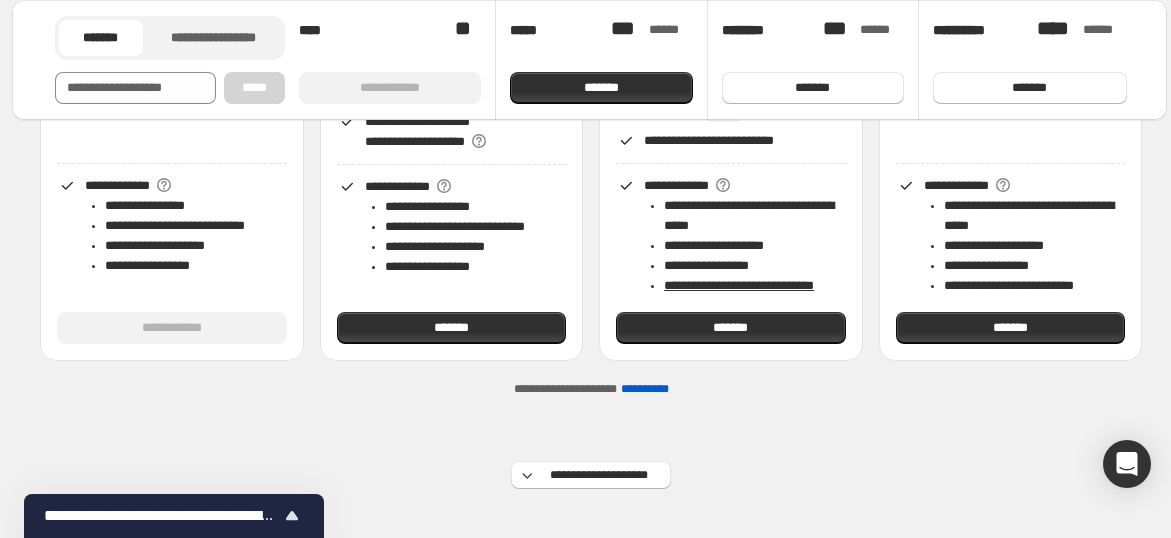 scroll, scrollTop: 575, scrollLeft: 0, axis: vertical 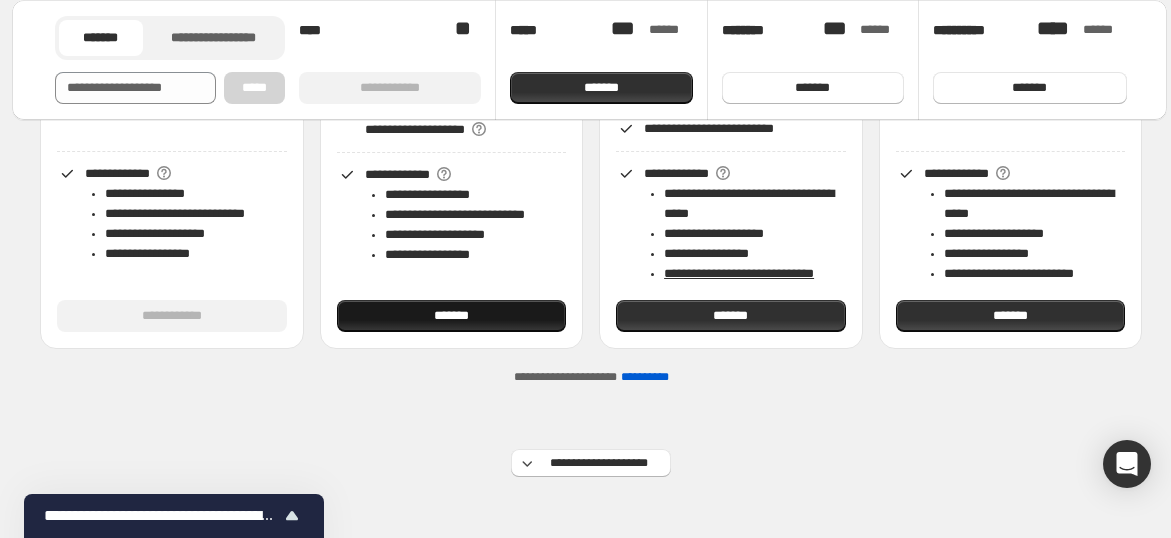 click on "*******" at bounding box center [451, 316] 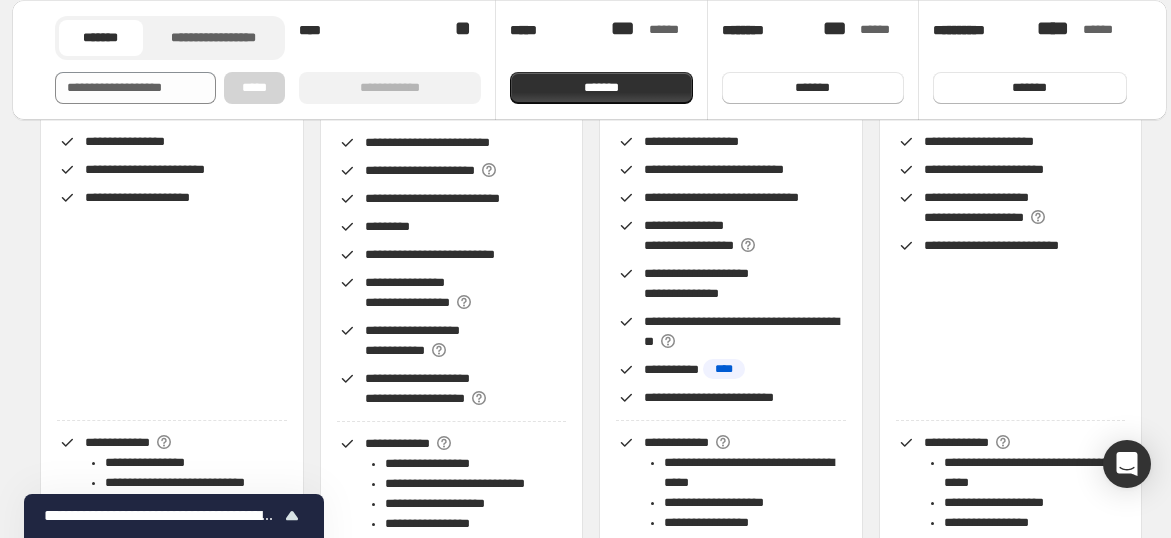 scroll, scrollTop: 320, scrollLeft: 0, axis: vertical 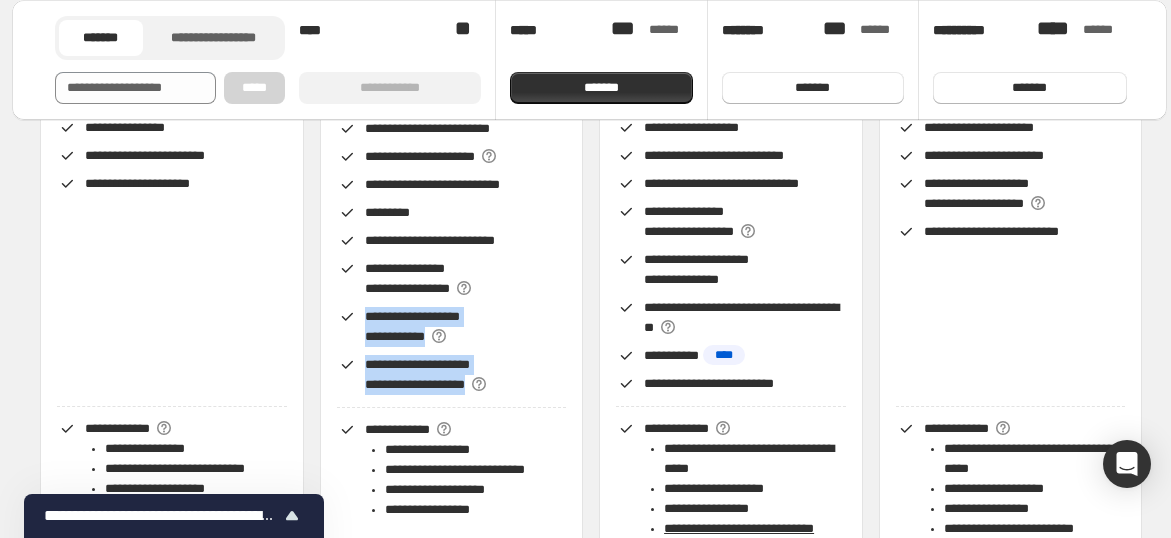 drag, startPoint x: 524, startPoint y: 390, endPoint x: 520, endPoint y: 289, distance: 101.07918 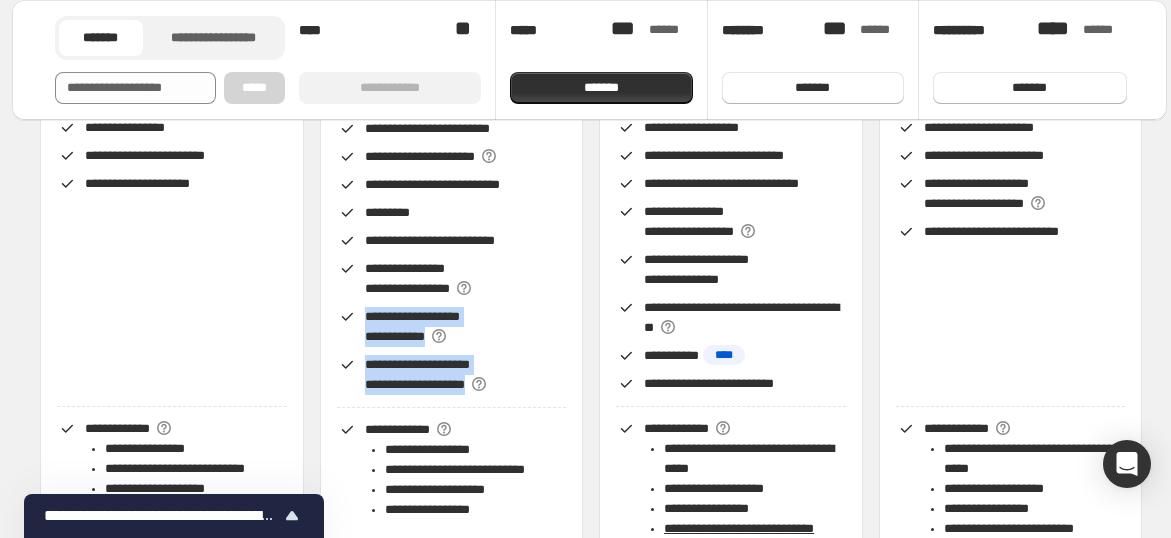 click on "**********" at bounding box center [452, 257] 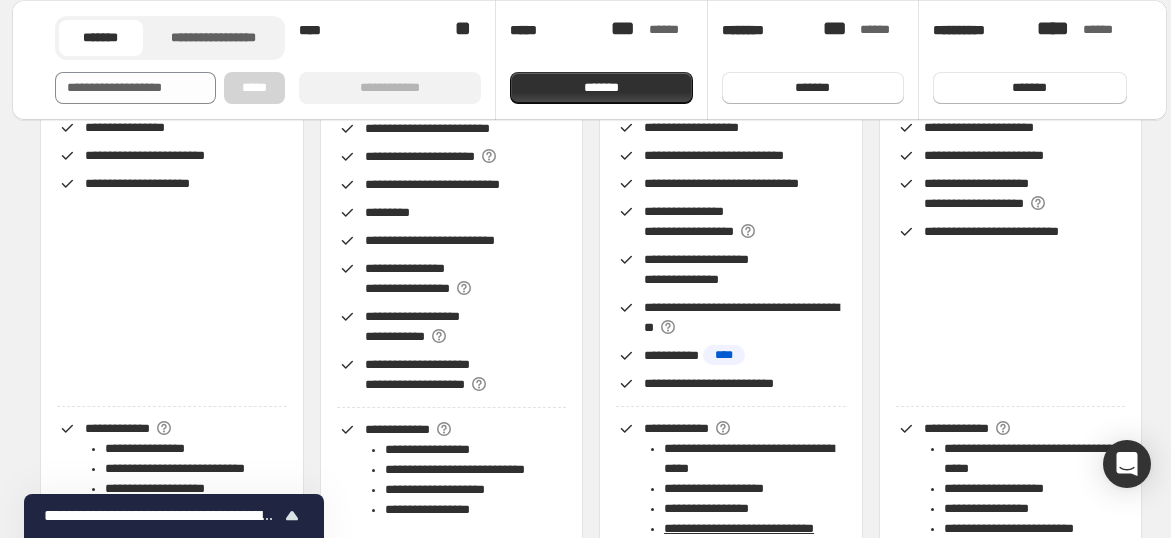 click on "**********" at bounding box center (466, 279) 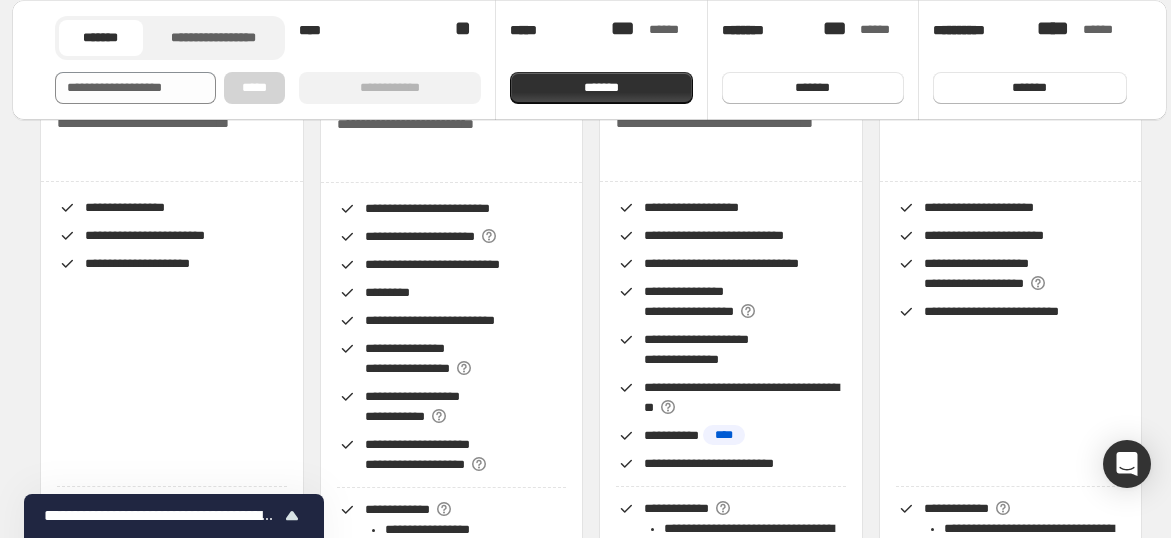 scroll, scrollTop: 0, scrollLeft: 0, axis: both 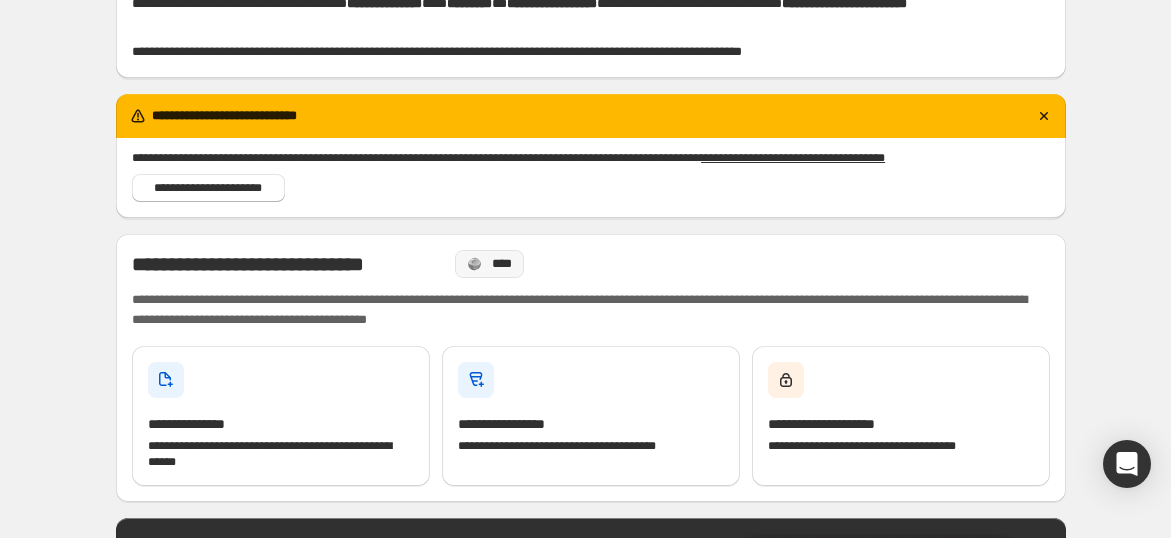 click on "****" at bounding box center (489, 264) 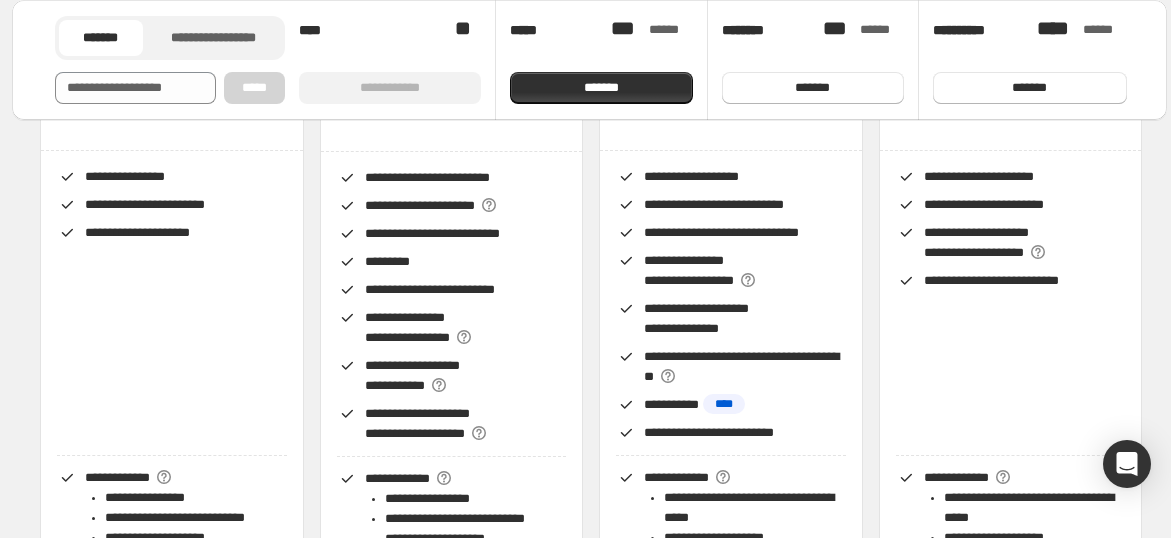 scroll, scrollTop: 272, scrollLeft: 0, axis: vertical 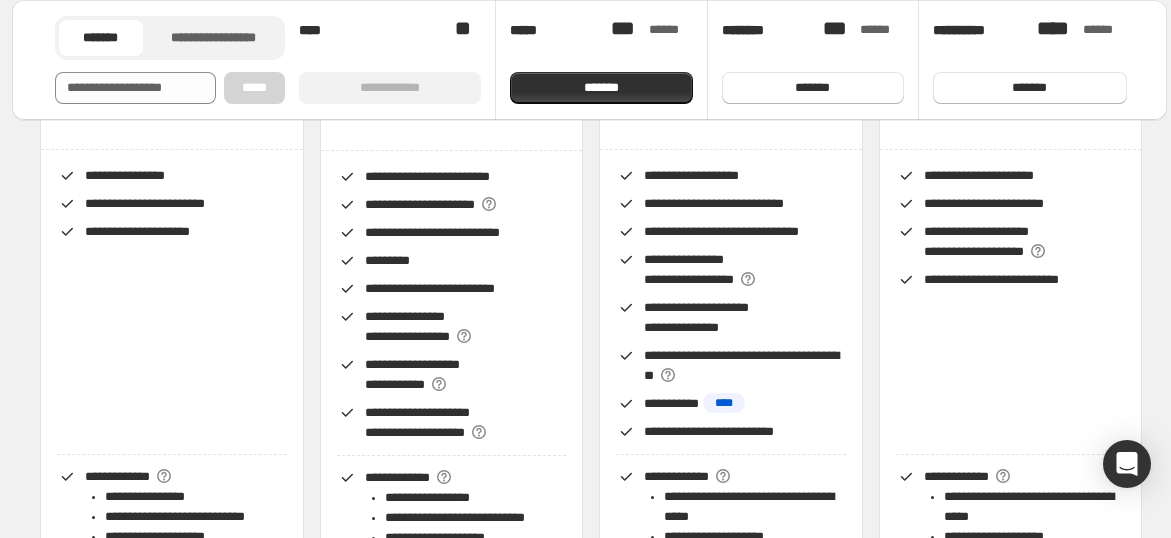 click on "**********" at bounding box center (430, 288) 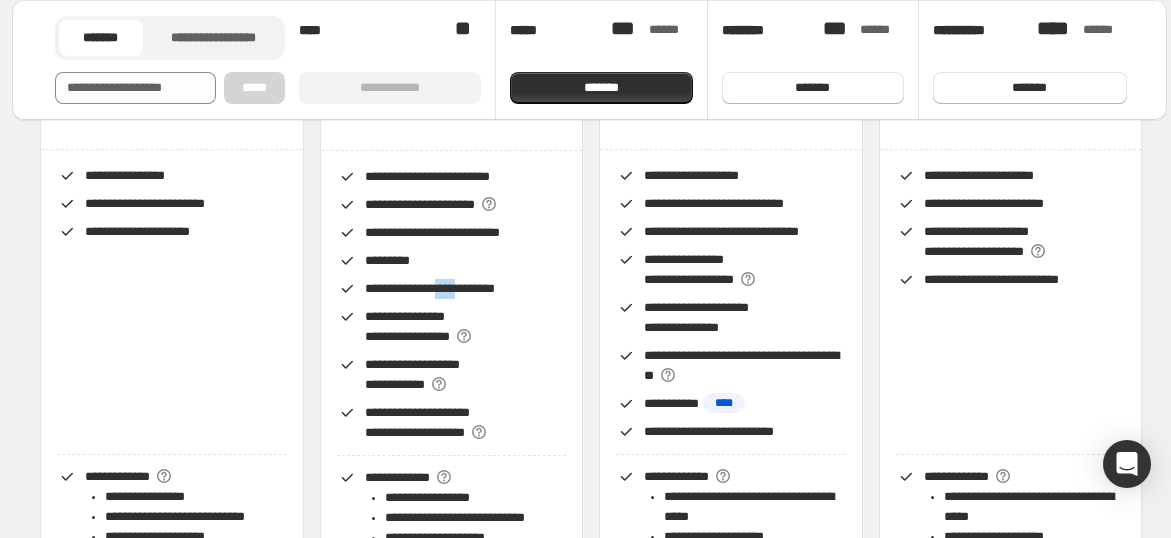 click on "**********" at bounding box center [430, 288] 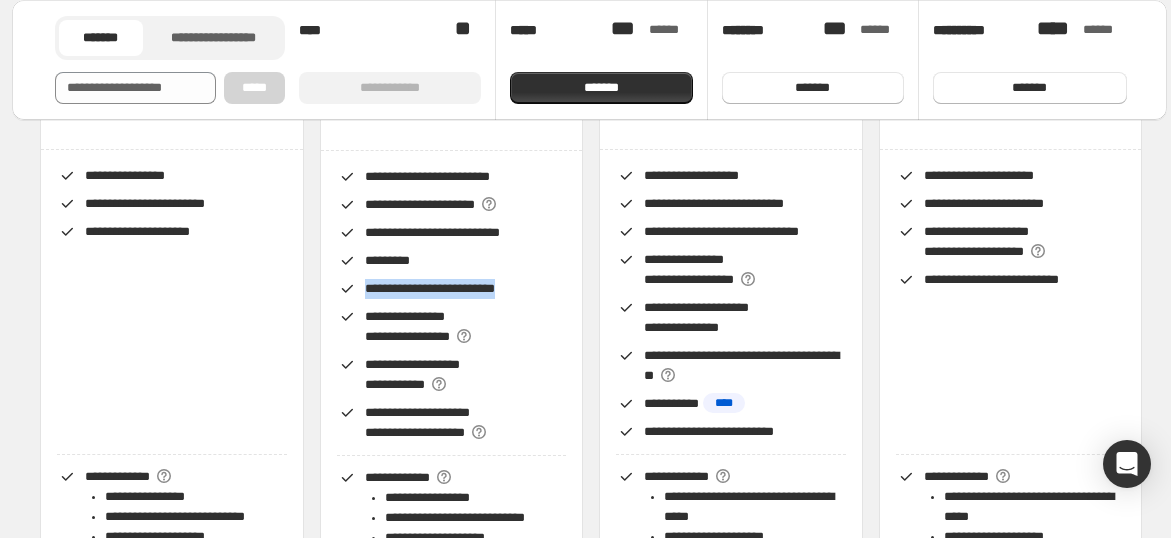 click on "**********" at bounding box center (430, 288) 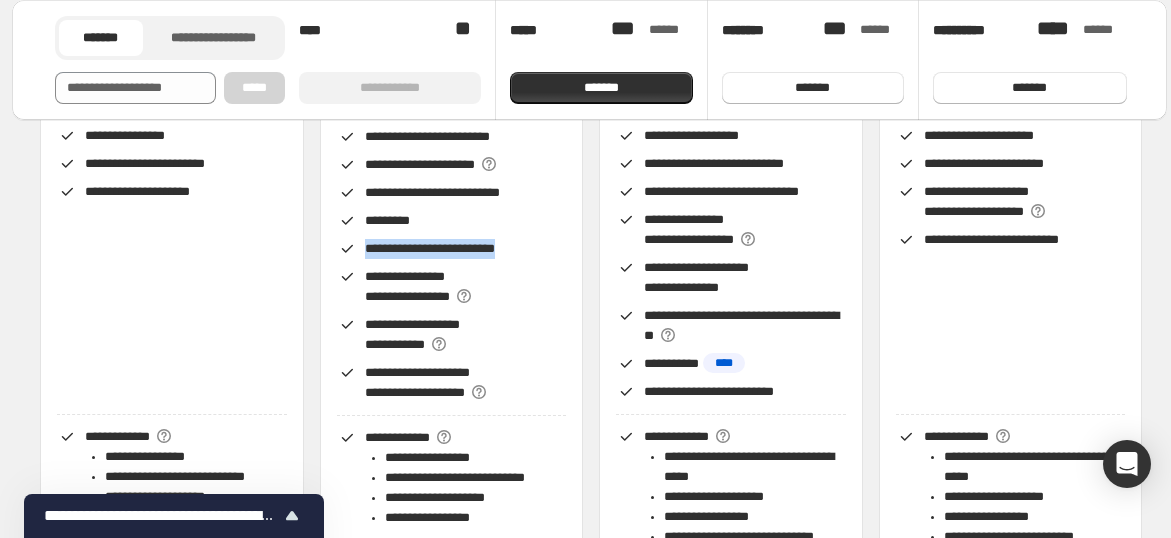 scroll, scrollTop: 311, scrollLeft: 0, axis: vertical 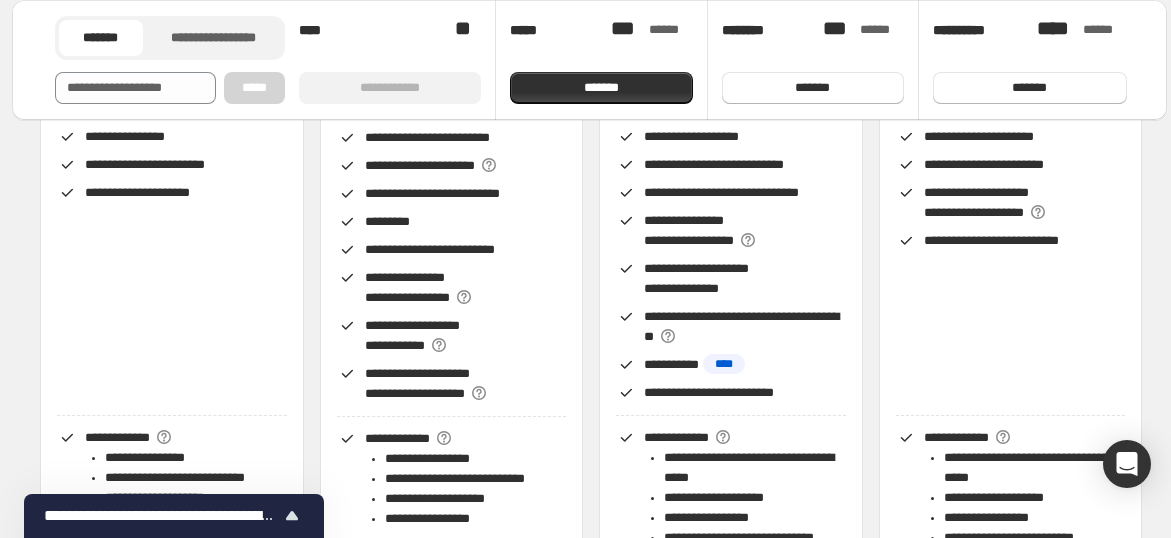 click on "**********" at bounding box center [172, 265] 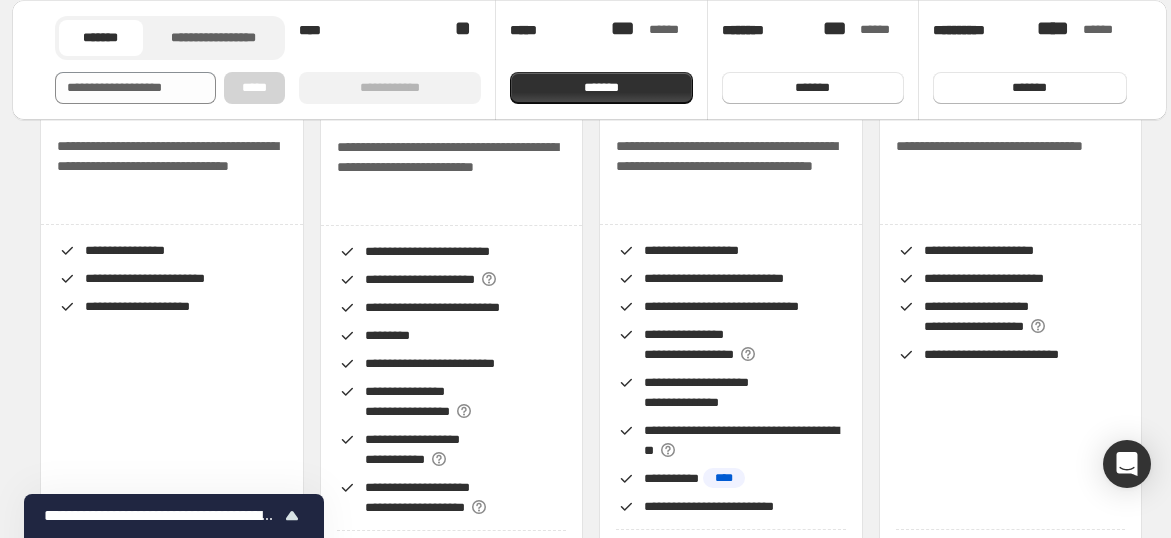 scroll, scrollTop: 197, scrollLeft: 0, axis: vertical 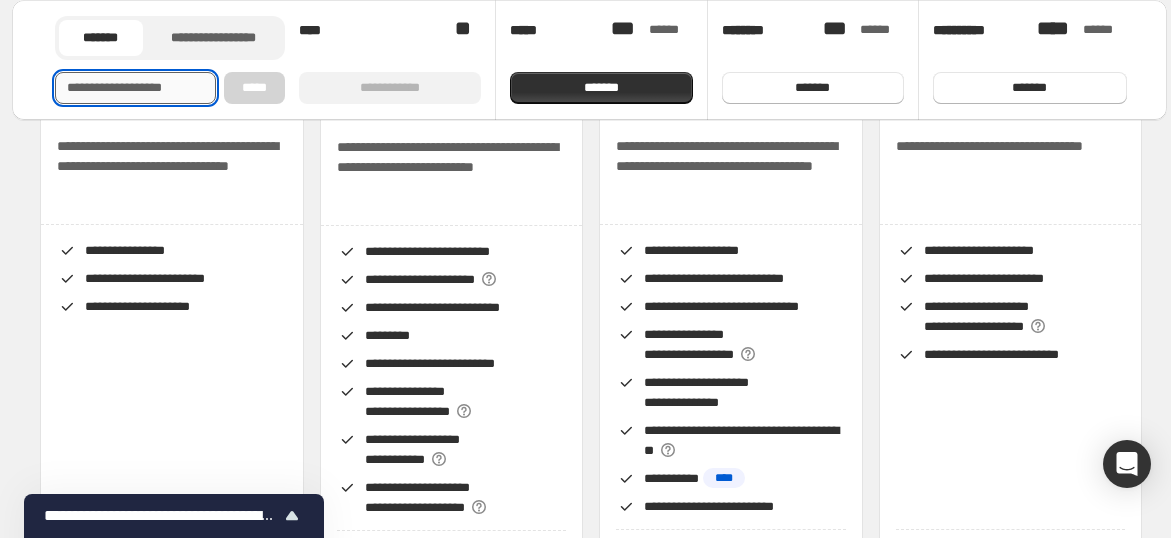 click at bounding box center (136, 88) 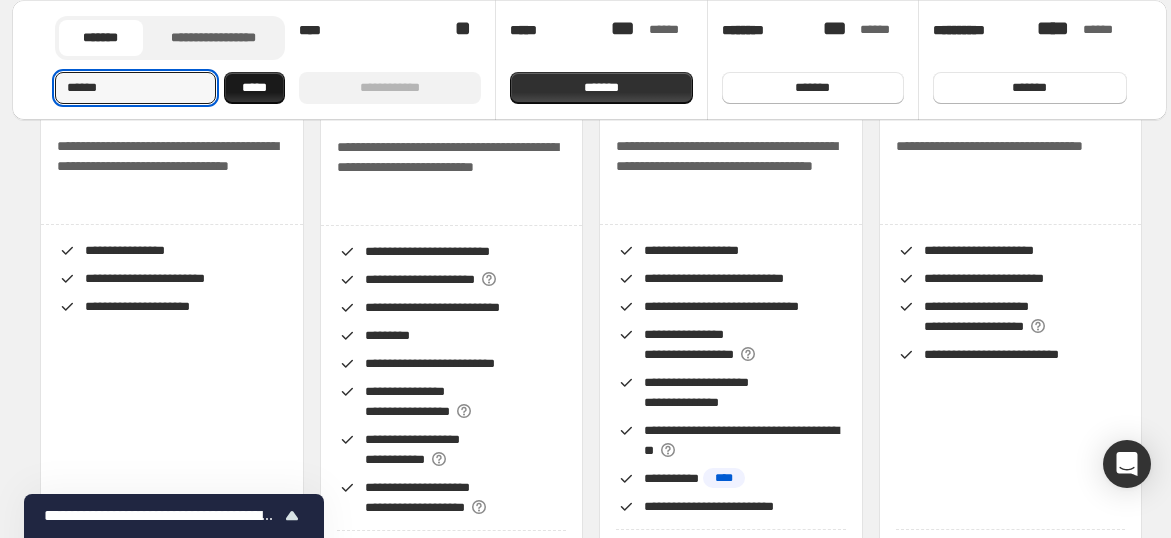 type on "******" 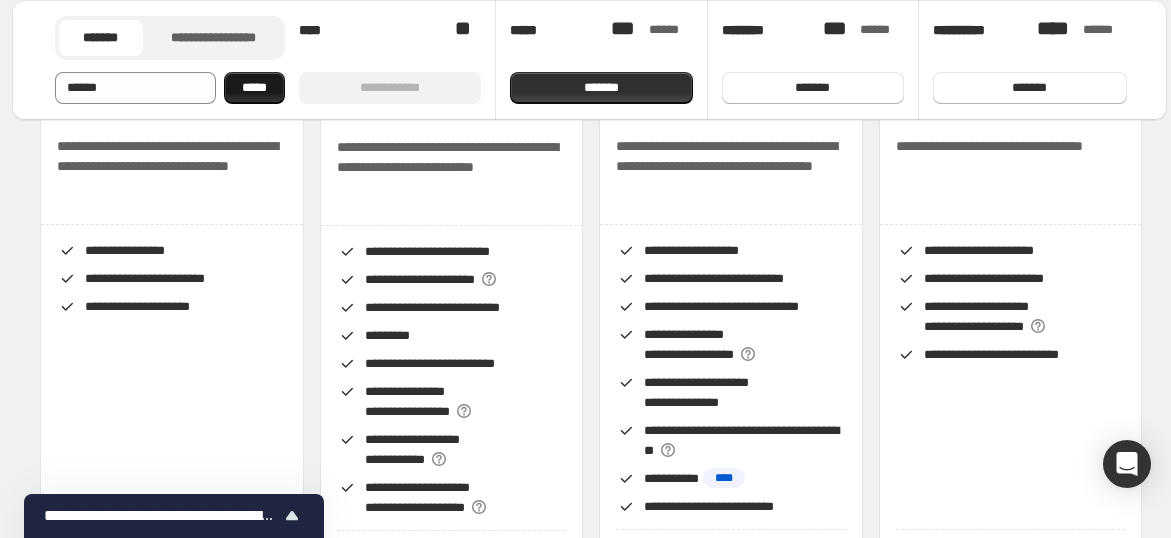 click on "*****" at bounding box center [254, 88] 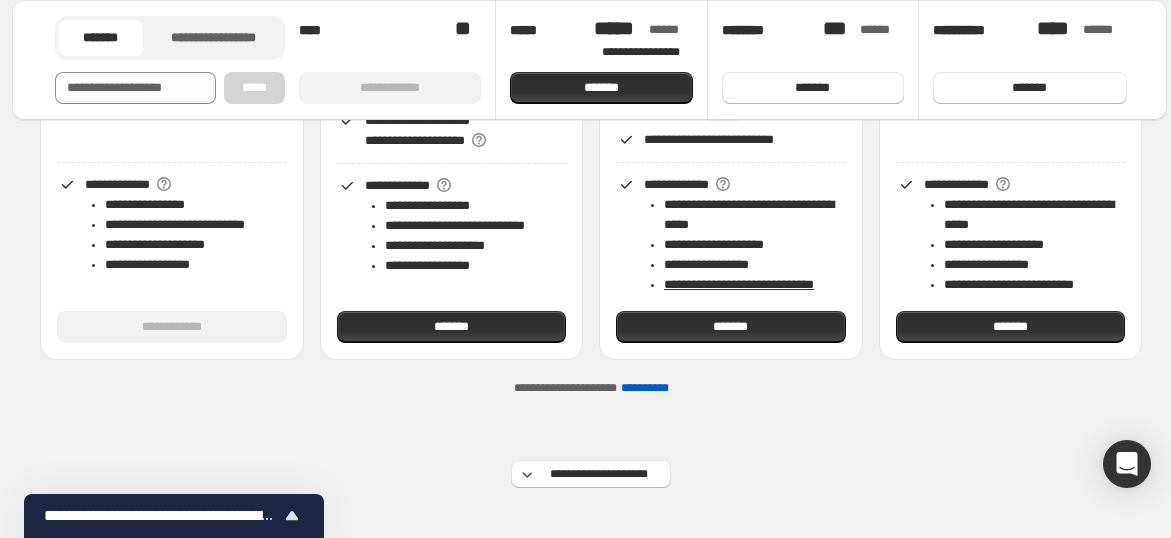 scroll, scrollTop: 568, scrollLeft: 0, axis: vertical 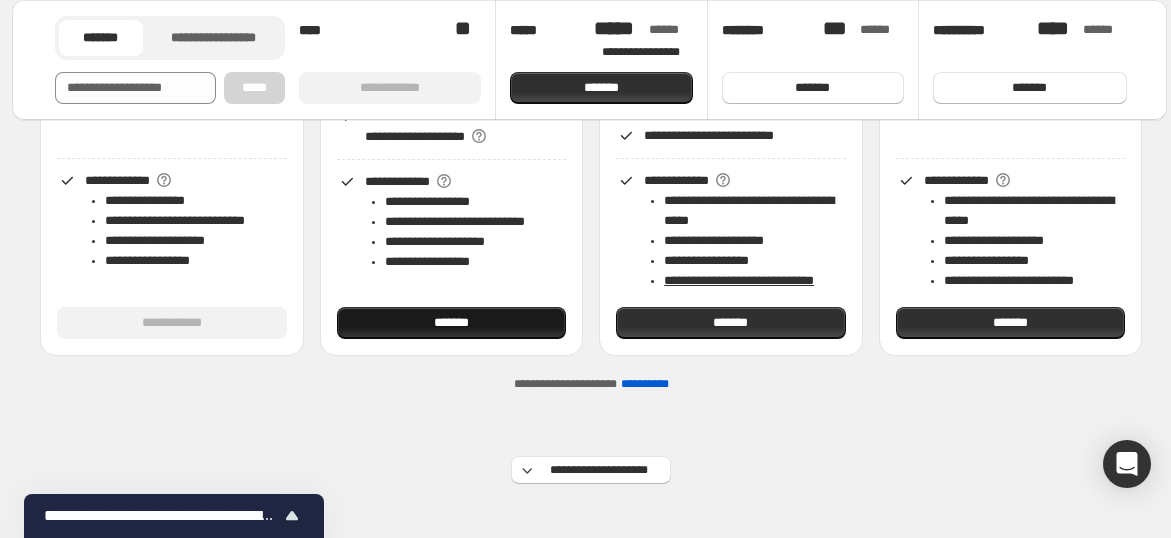 click on "*******" at bounding box center (451, 323) 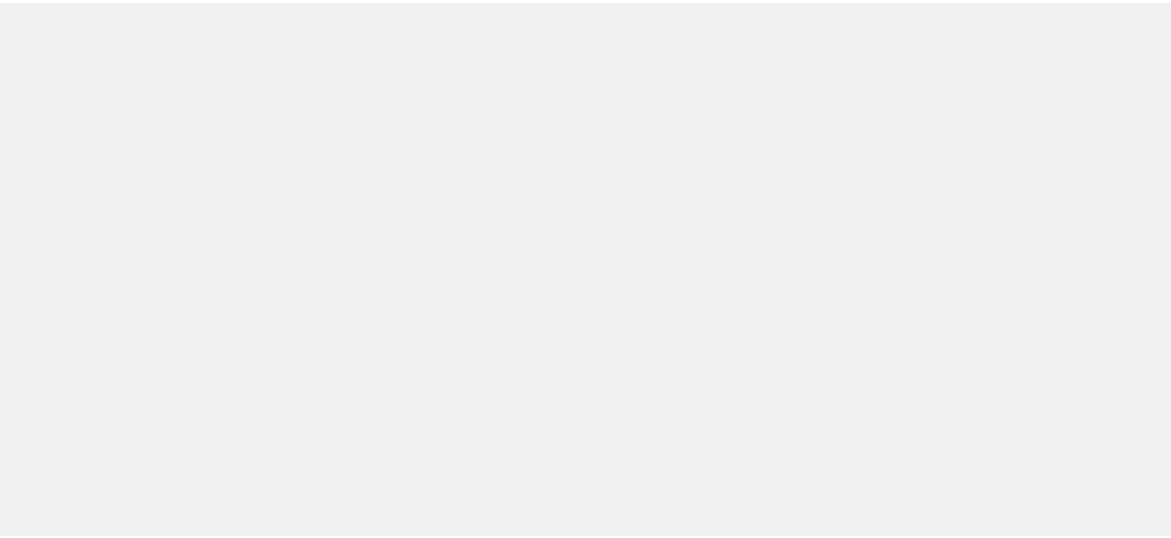 scroll, scrollTop: 0, scrollLeft: 0, axis: both 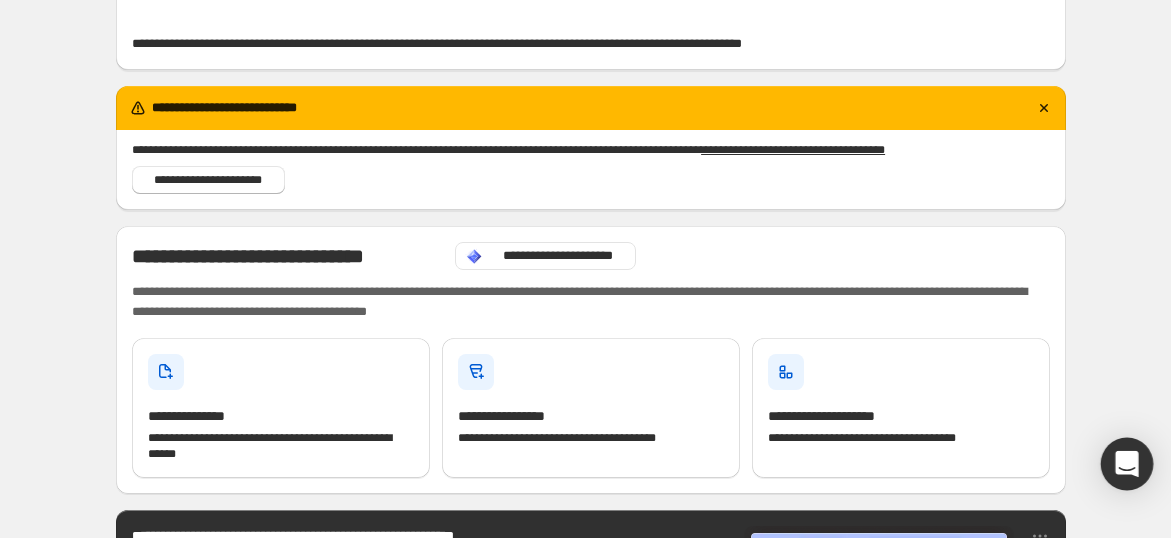 click at bounding box center [1127, 464] 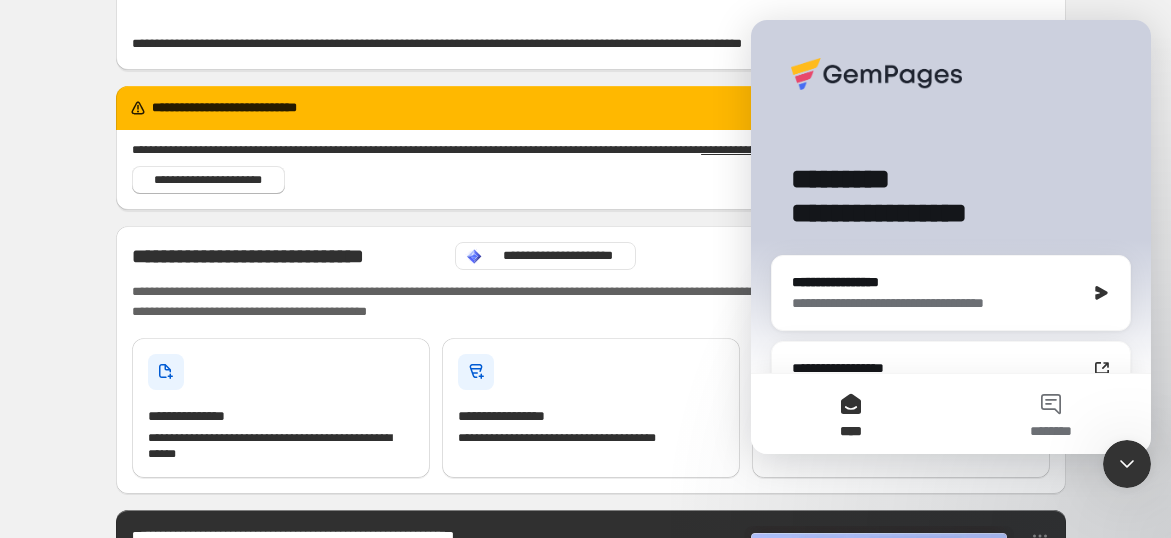 scroll, scrollTop: 0, scrollLeft: 0, axis: both 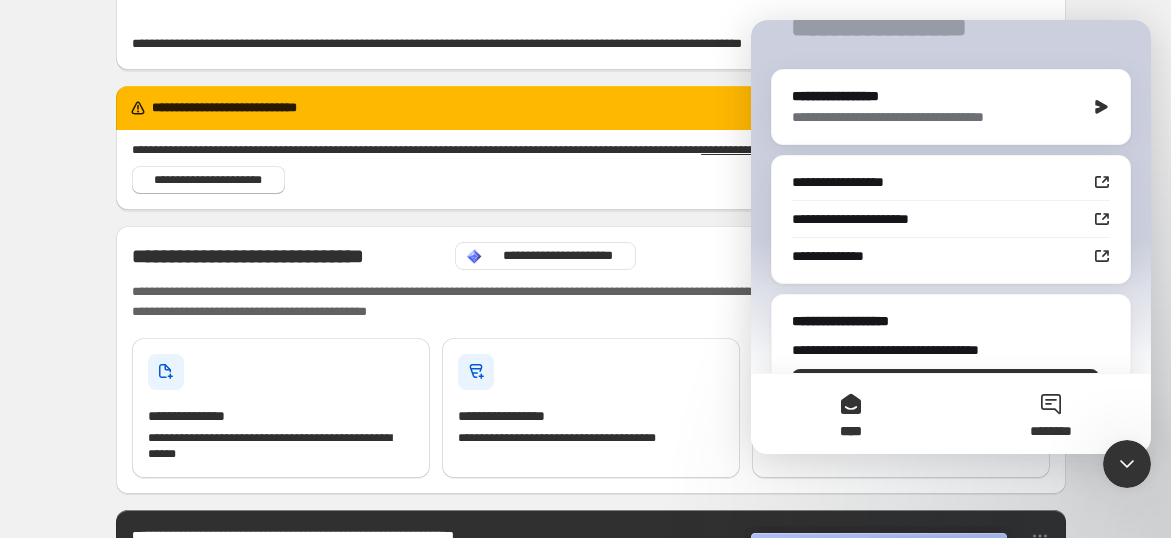 click on "********" at bounding box center [1051, 414] 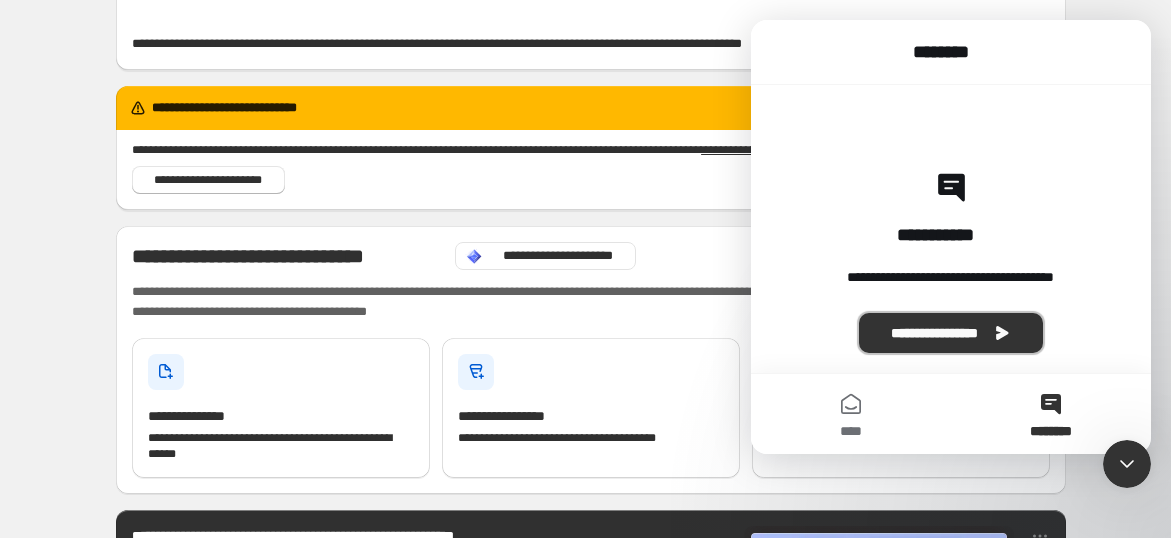 click on "**********" at bounding box center [951, 333] 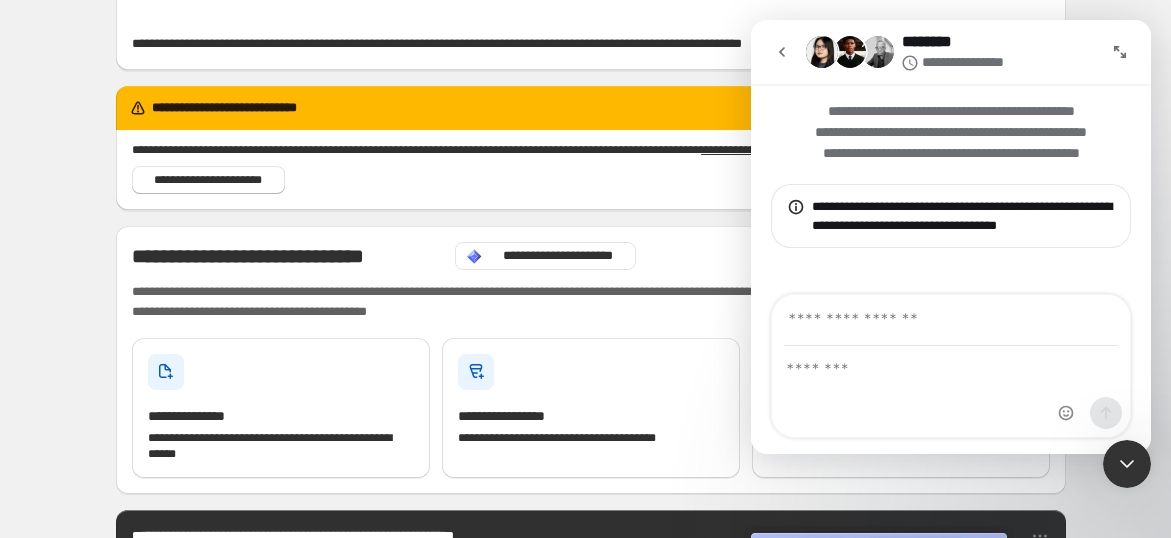 click at bounding box center [951, 320] 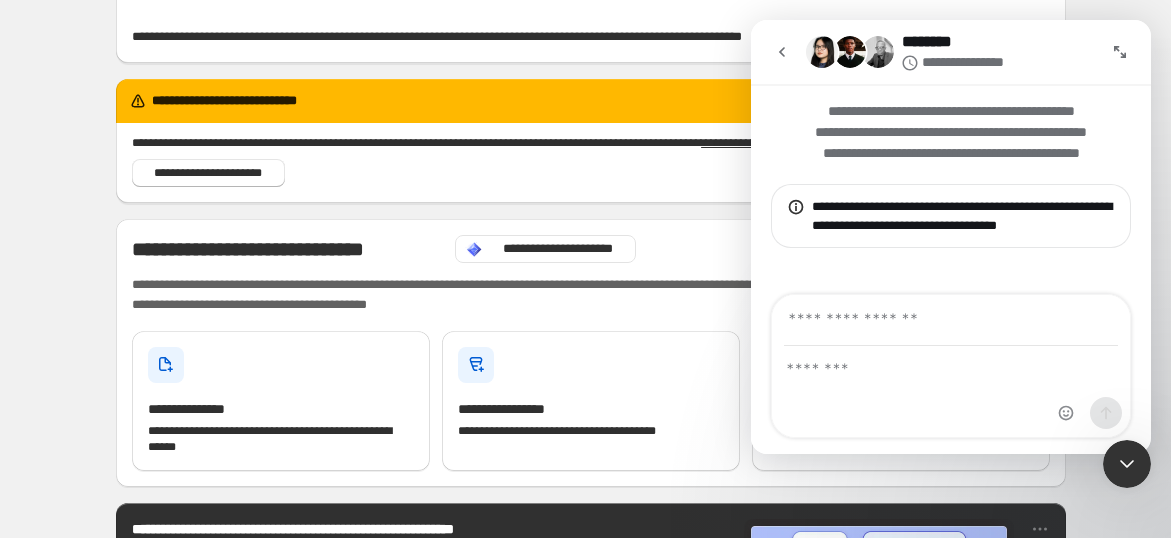 scroll, scrollTop: 119, scrollLeft: 0, axis: vertical 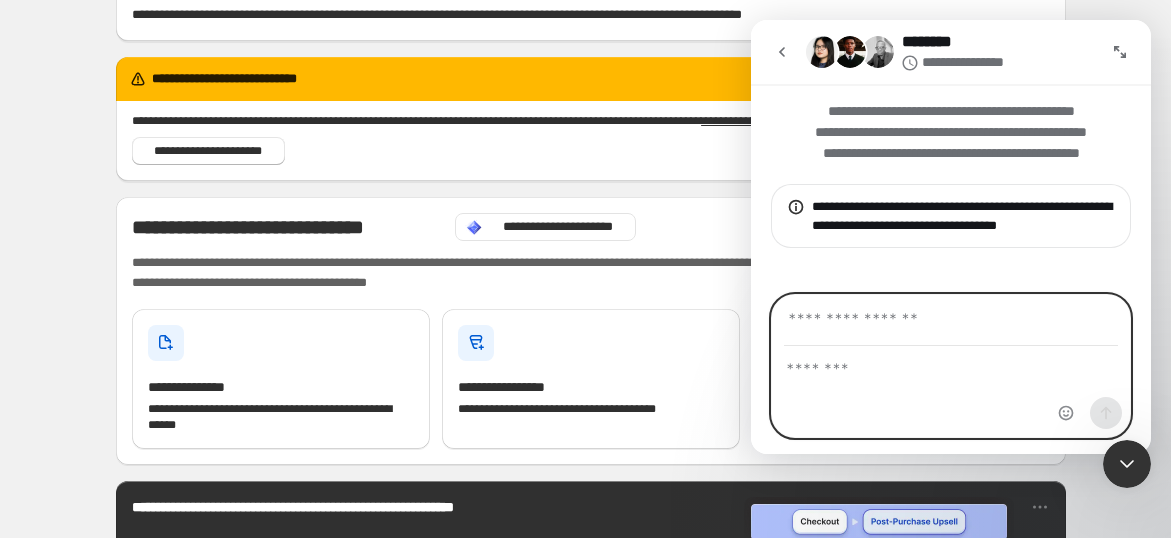 click at bounding box center [951, 364] 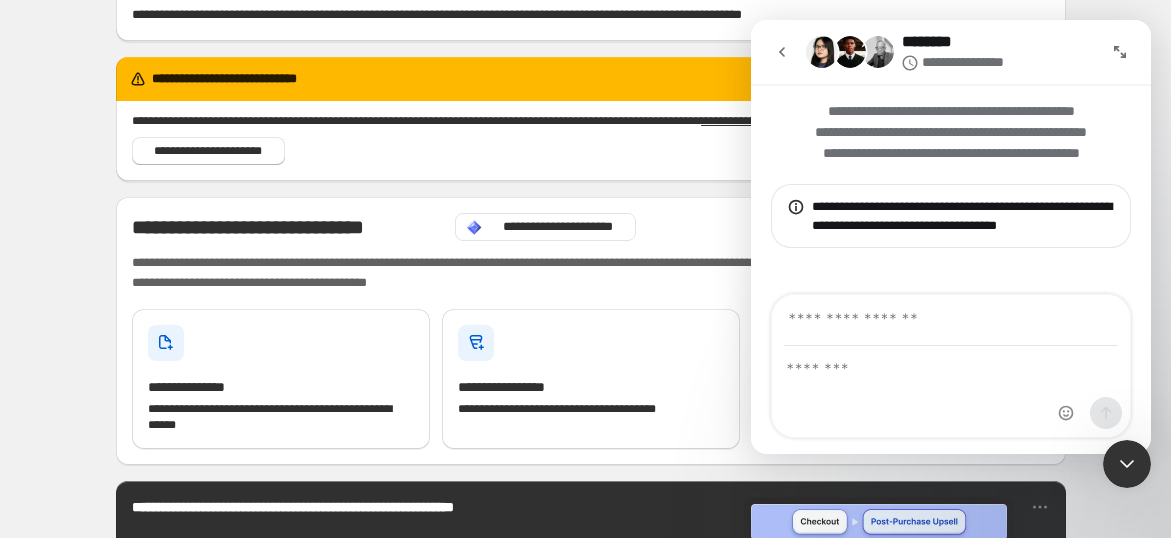 click 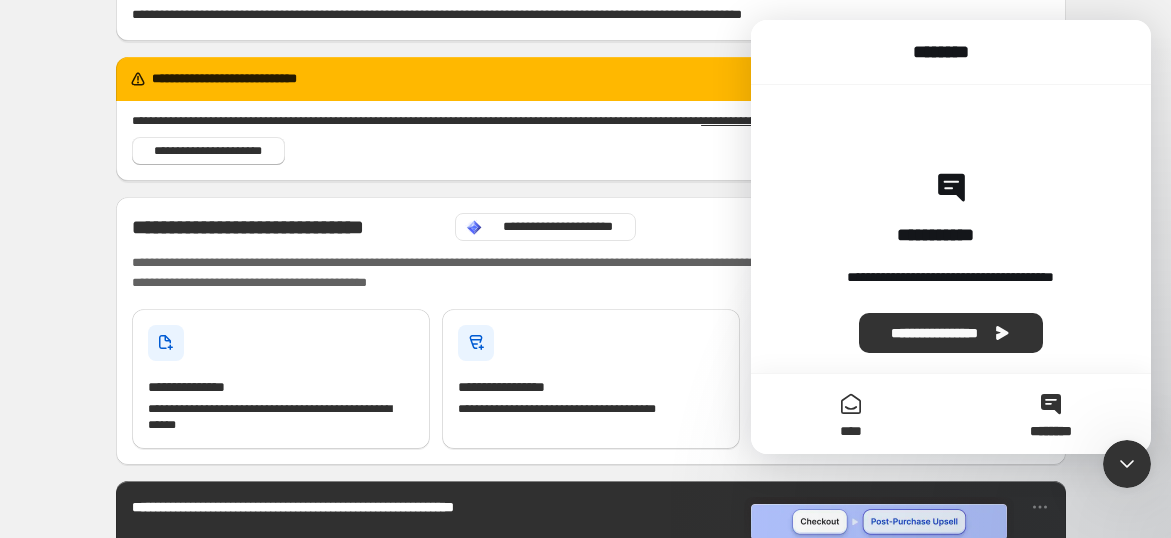 click on "****" at bounding box center (851, 414) 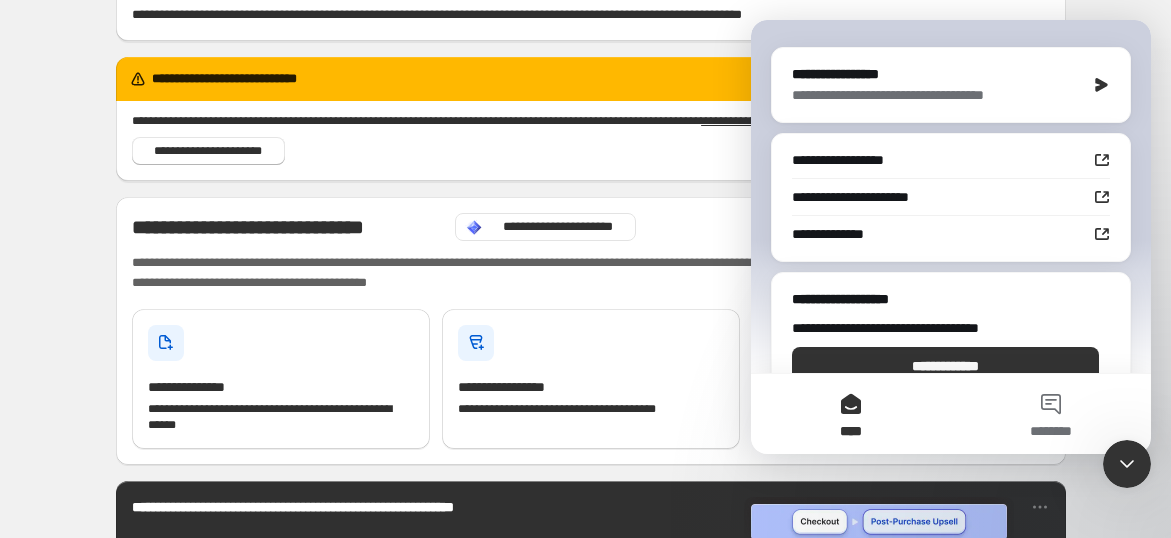 scroll, scrollTop: 217, scrollLeft: 0, axis: vertical 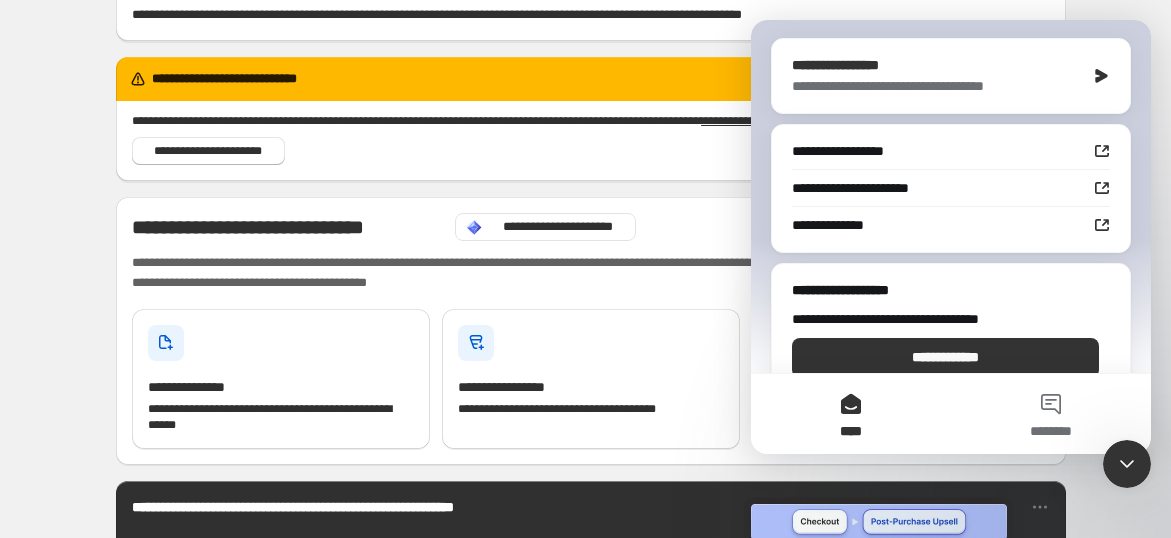 click on "**********" at bounding box center (933, 86) 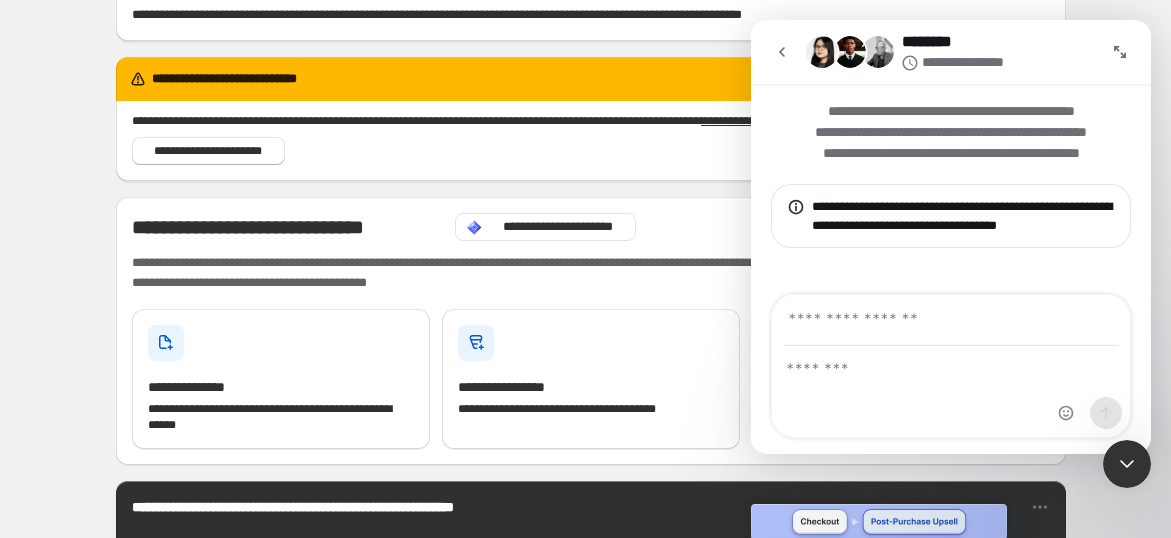 scroll, scrollTop: 0, scrollLeft: 0, axis: both 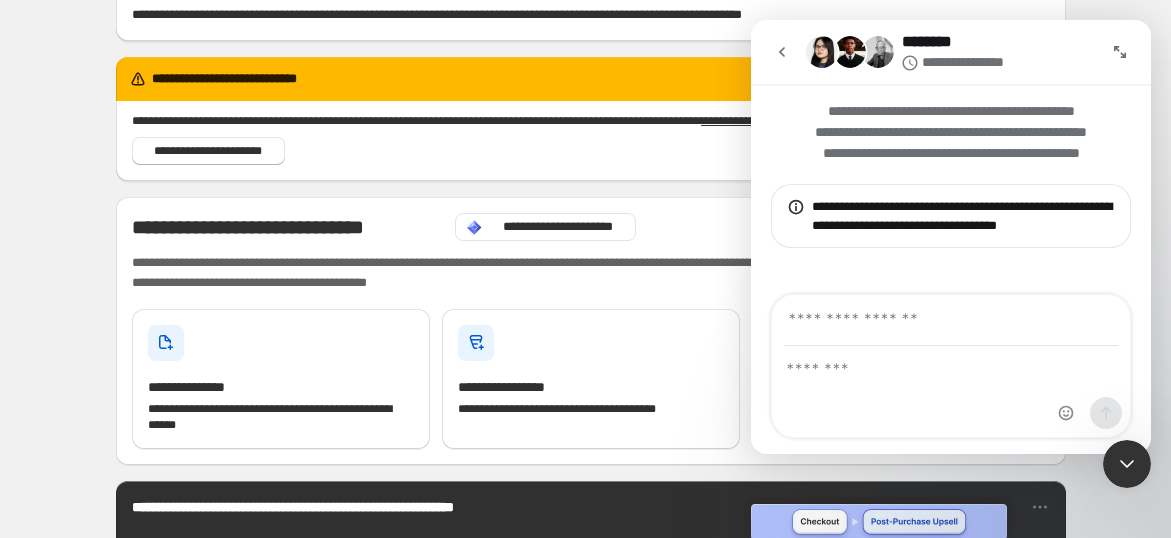 click at bounding box center (951, 392) 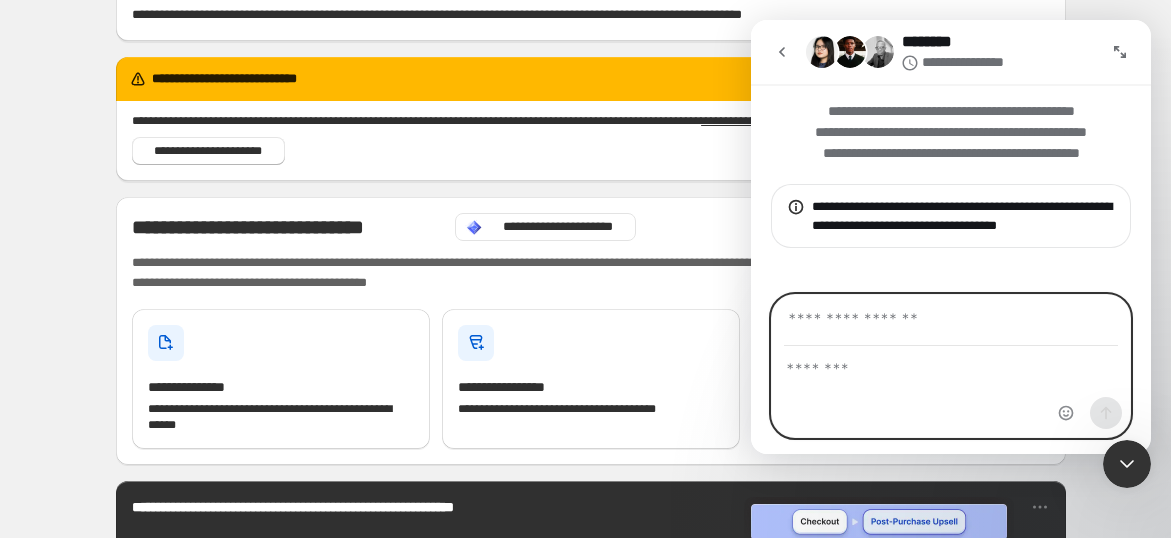 click at bounding box center [951, 364] 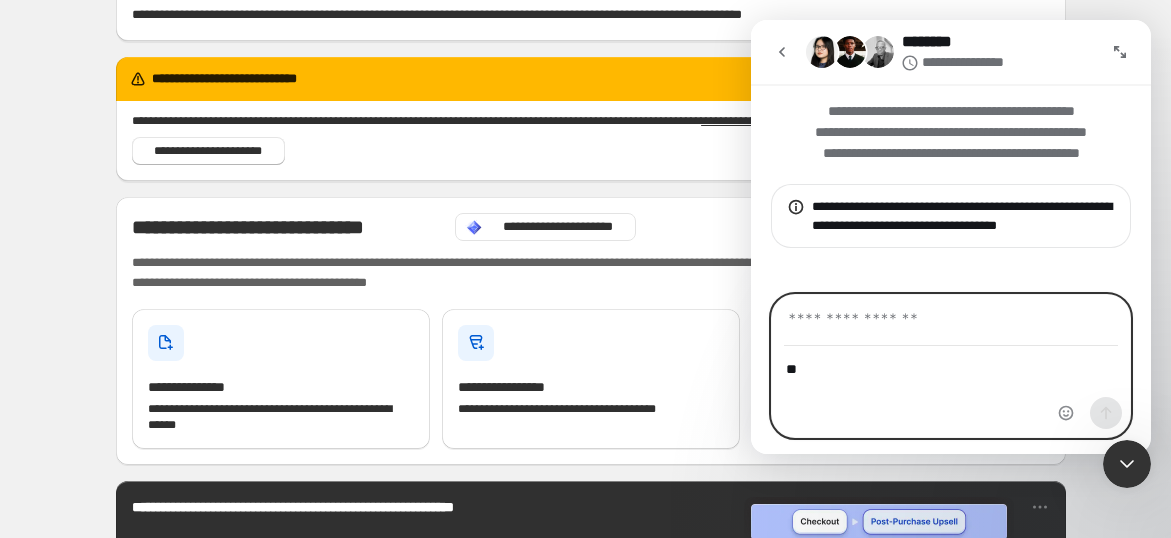 type on "*" 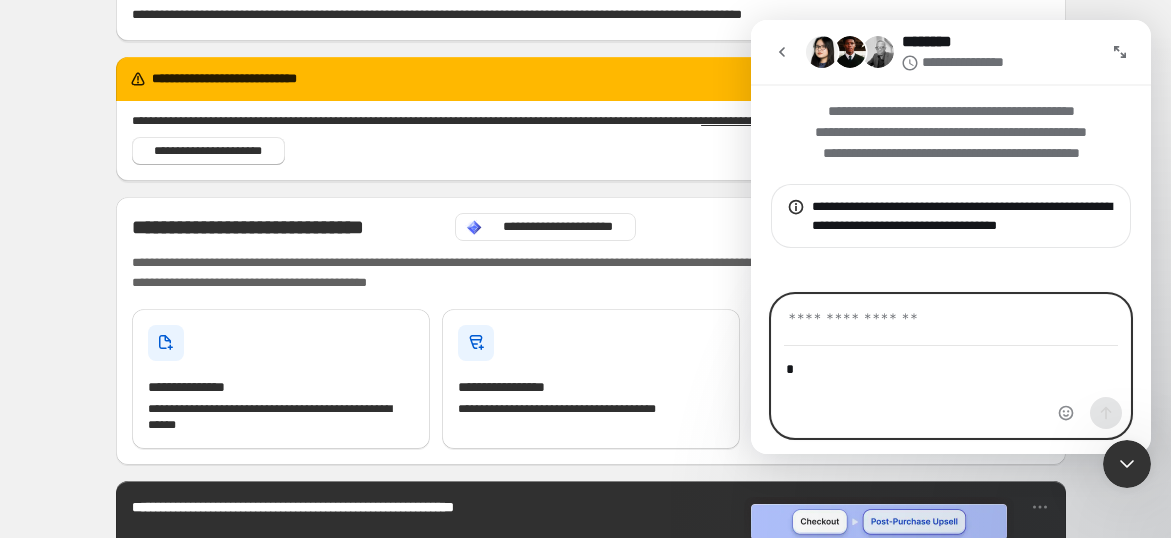 type 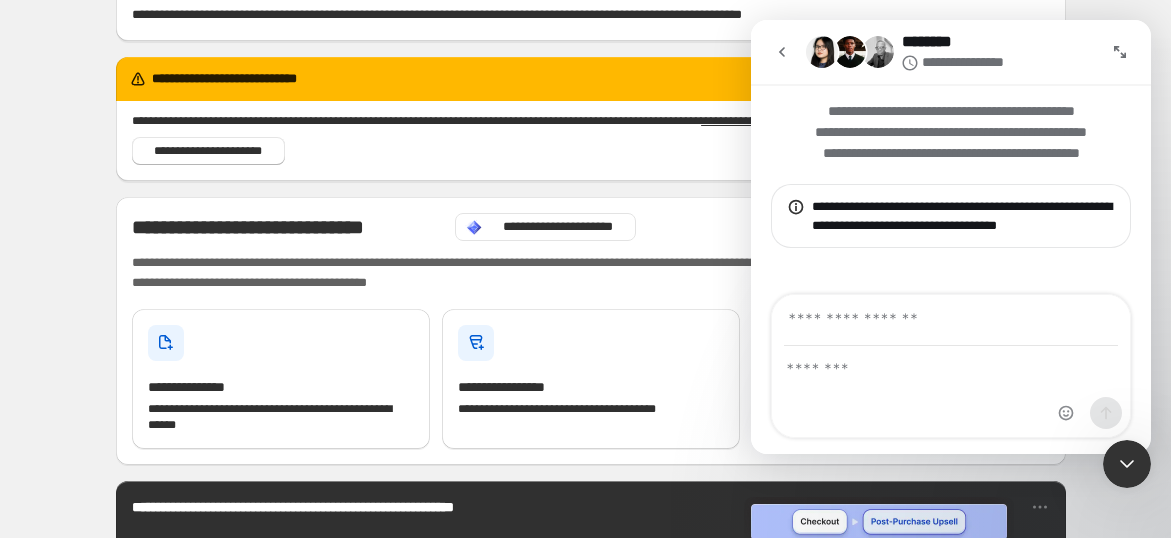 click on "**********" at bounding box center [951, 52] 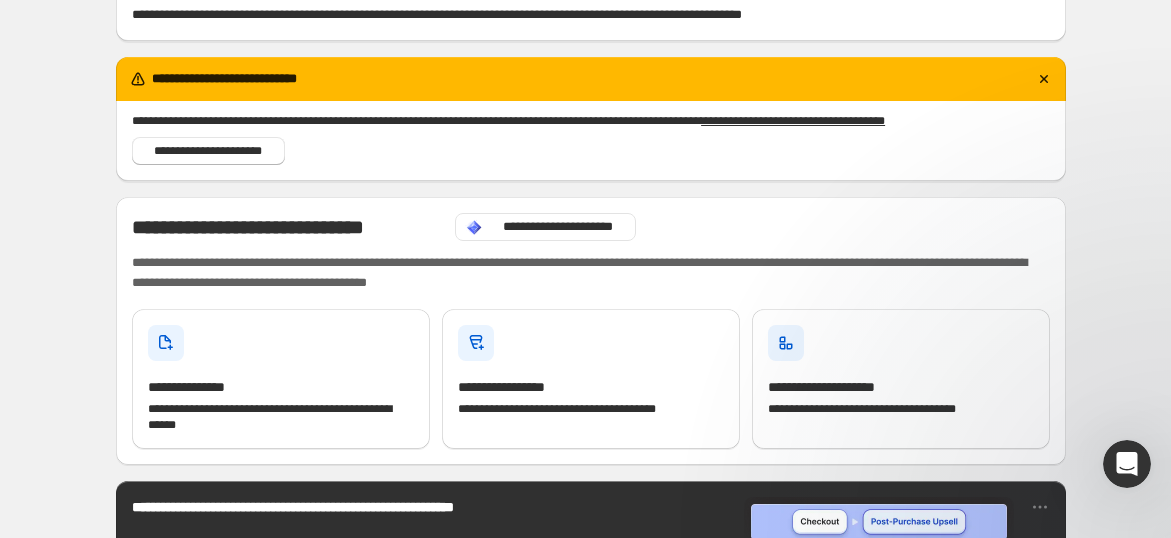 scroll, scrollTop: 0, scrollLeft: 0, axis: both 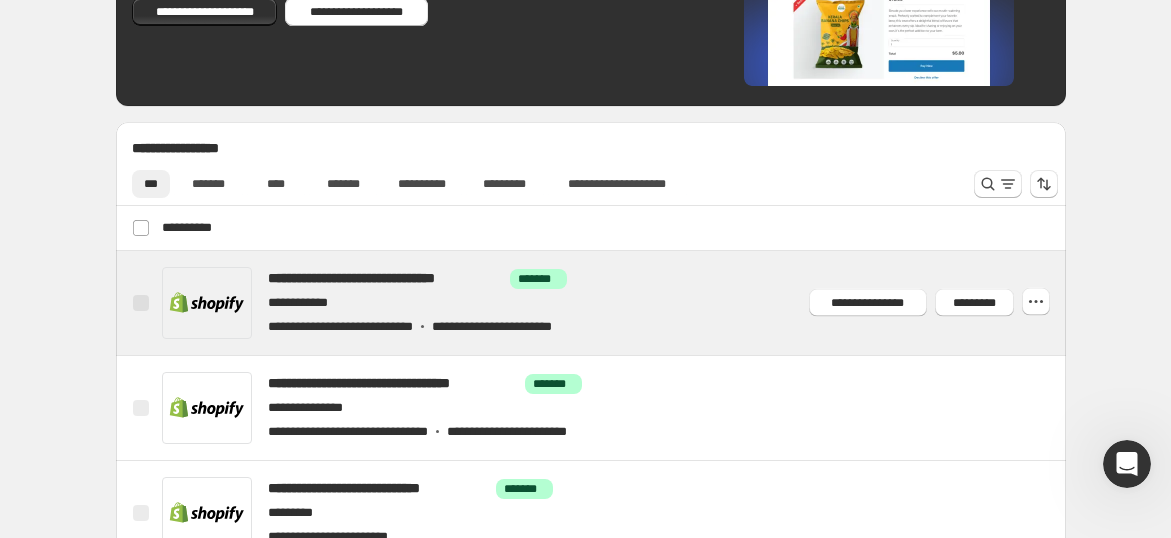 click at bounding box center (615, 303) 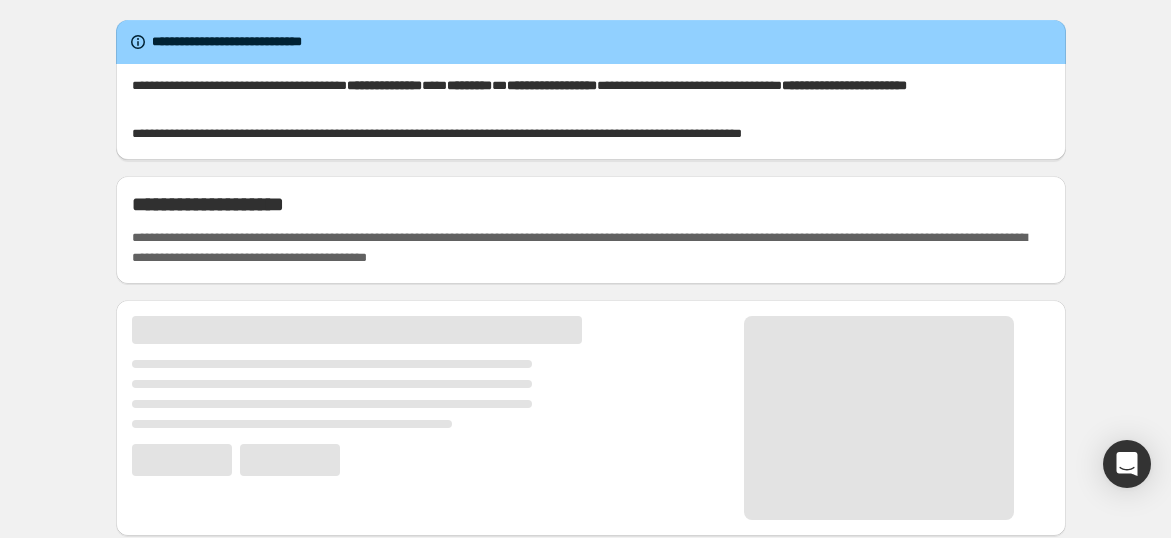 scroll, scrollTop: 62, scrollLeft: 0, axis: vertical 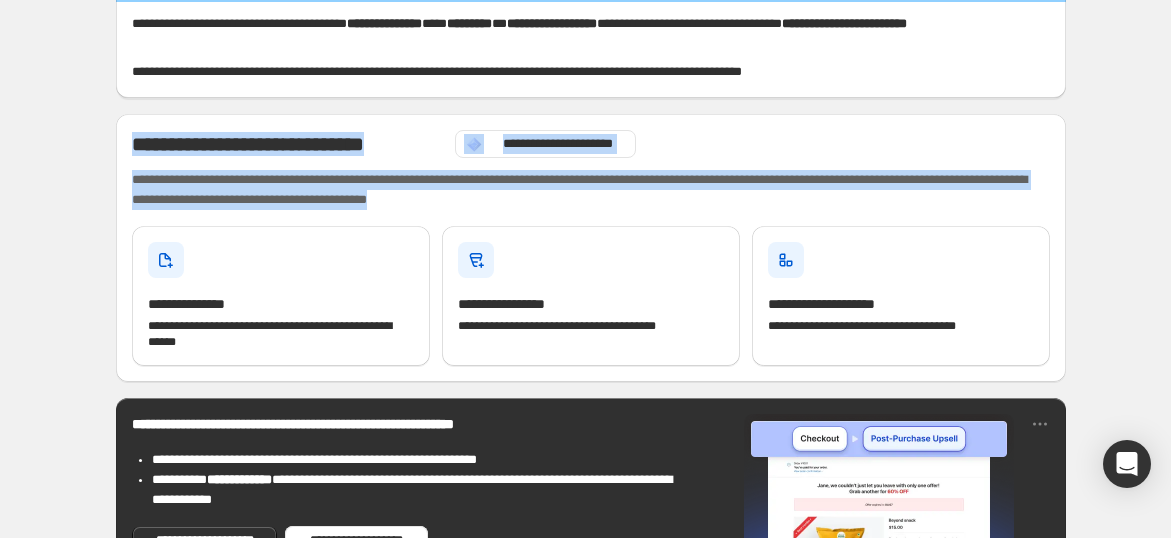 drag, startPoint x: 731, startPoint y: 196, endPoint x: 128, endPoint y: 131, distance: 606.4932 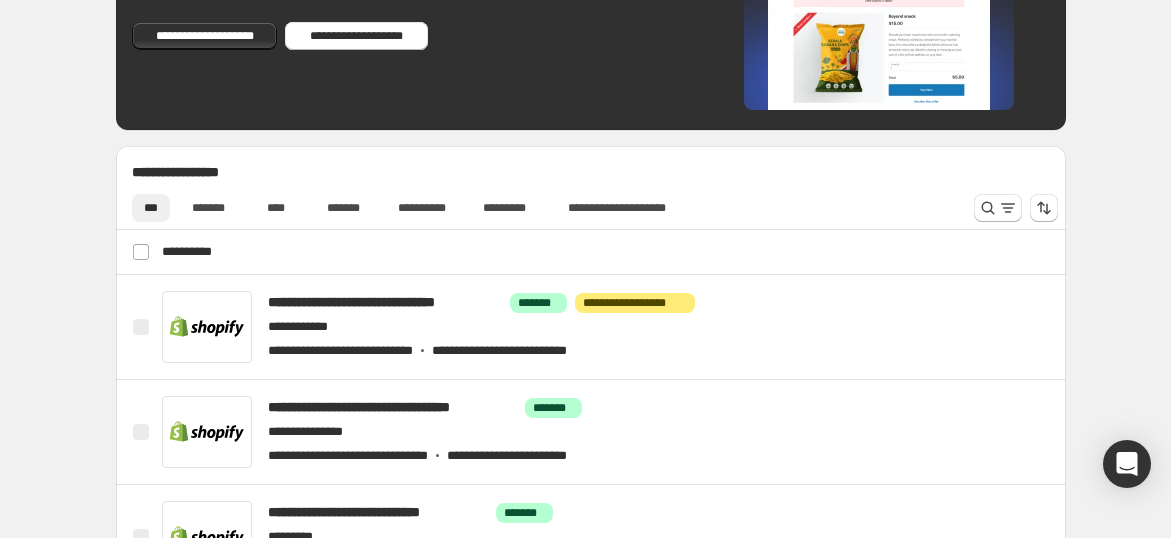 scroll, scrollTop: 572, scrollLeft: 0, axis: vertical 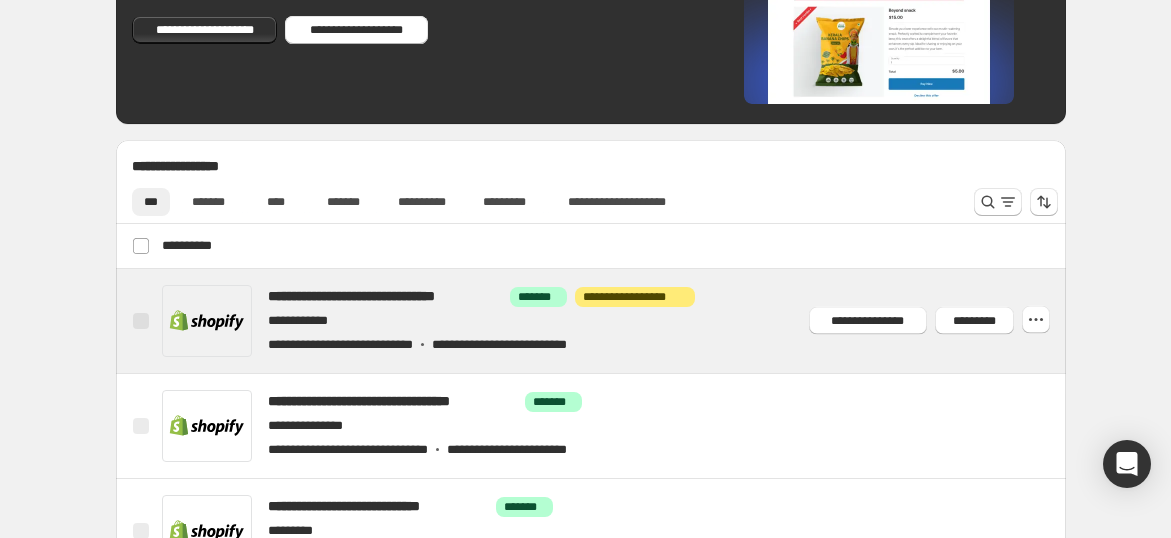 click at bounding box center [615, 321] 